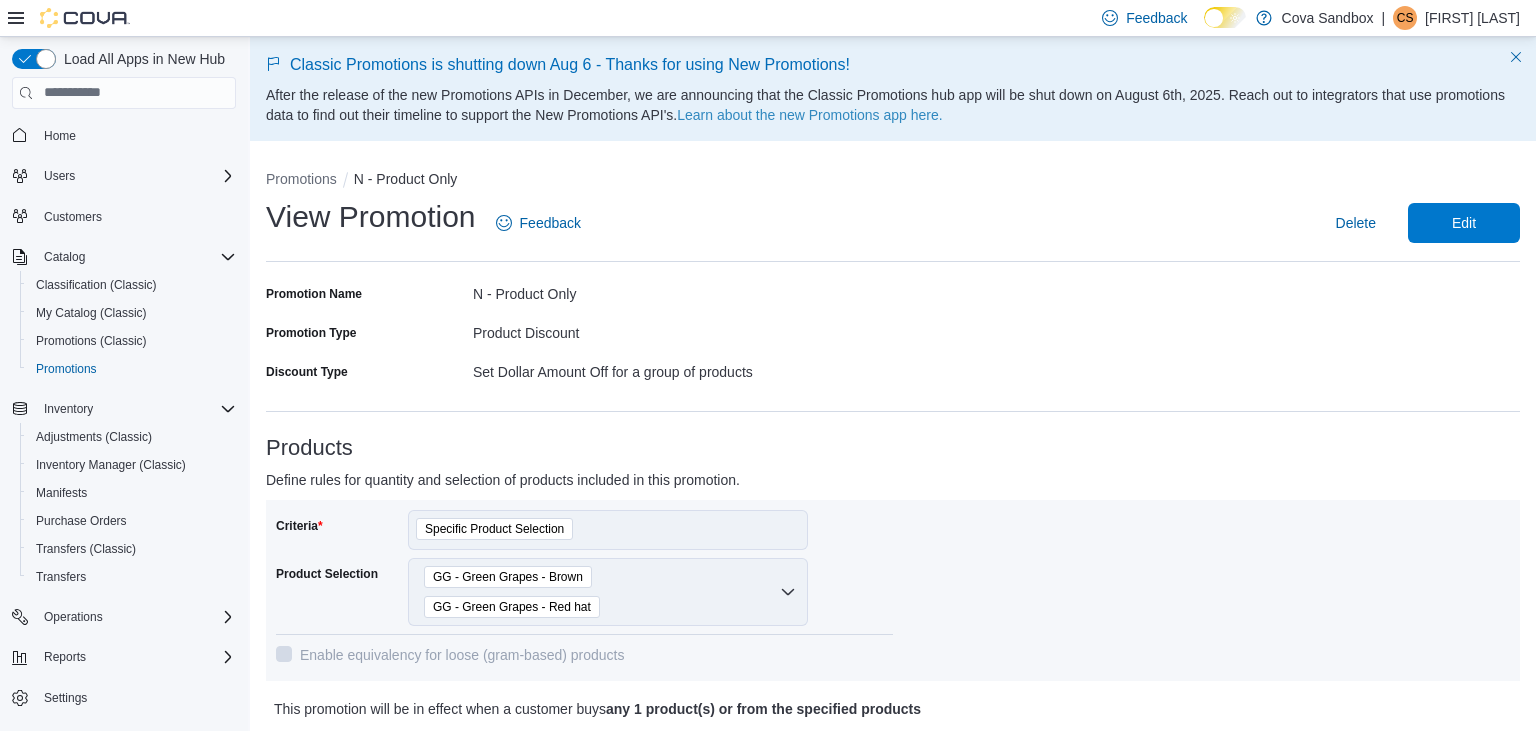 scroll, scrollTop: 0, scrollLeft: 0, axis: both 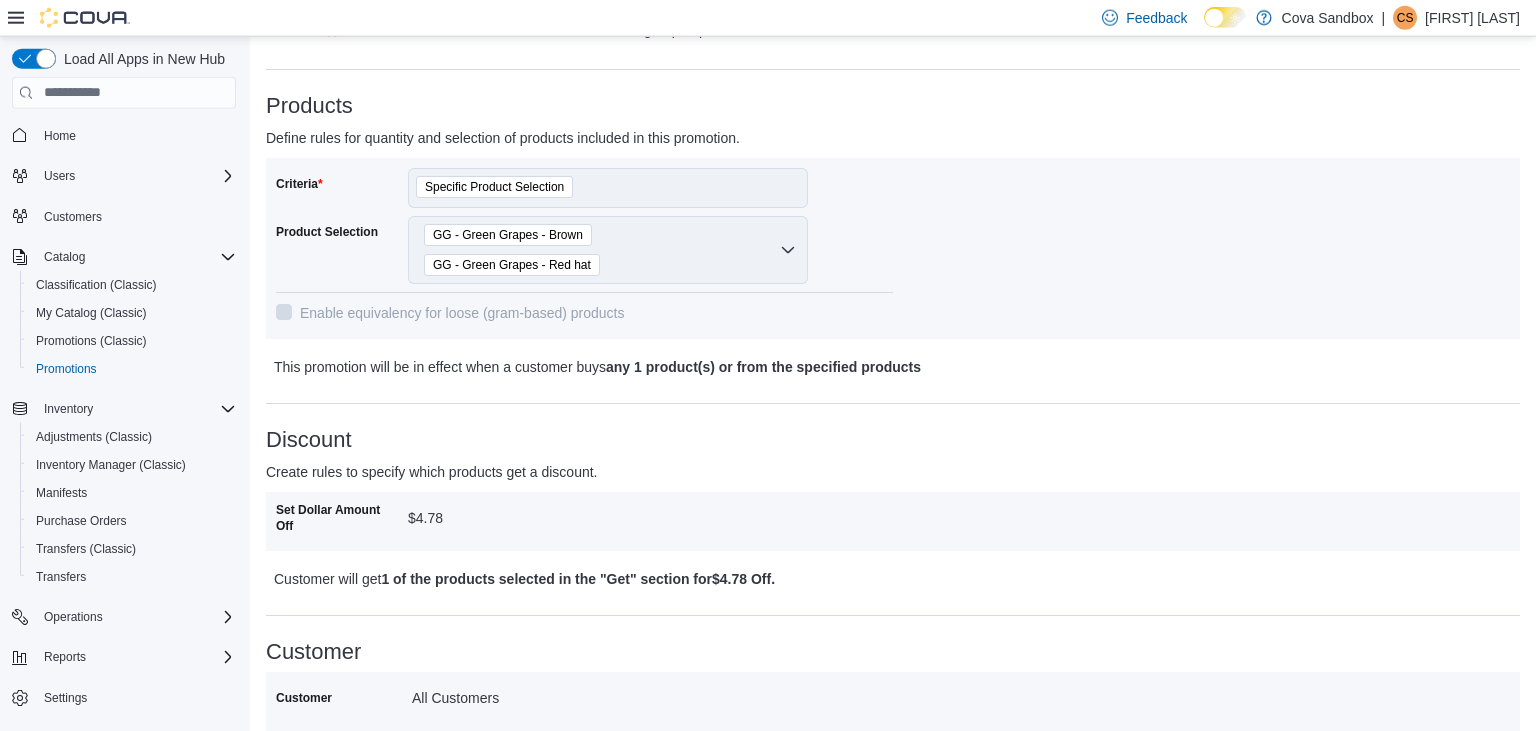 click on "Promotions N - Product Only View Promotion Feedback Delete Edit Promotion Name N - Product Only Promotion Type Product Discount Discount Type Set Dollar Amount Off for a group of products Products Define rules for quantity and selection of products included in this promotion. Criteria Specific Product Selection Product Selection GG - Green Grapes - Brown GG - Green Grapes - Red hat Enable equivalency for loose (gram-based) products This promotion will be in effect when a customer buys  any 1 product(s) or from the specified products Discount Create rules to specify which products get a discount. Set Dollar Amount Off $4.78 Customer will get  1 of the products selected in the "Get" section for  $4.78 Off . Customer Customer All Customers Location Location  All Locations Cova Sandbox Scheduling Start July 13, 2025 Repeat Multi Day End December 5, 2025 This promotion will run    starting on   July 13, 2025 12:00 AM   and ends on   December 5, 2025 11:59 PM" at bounding box center [893, 489] 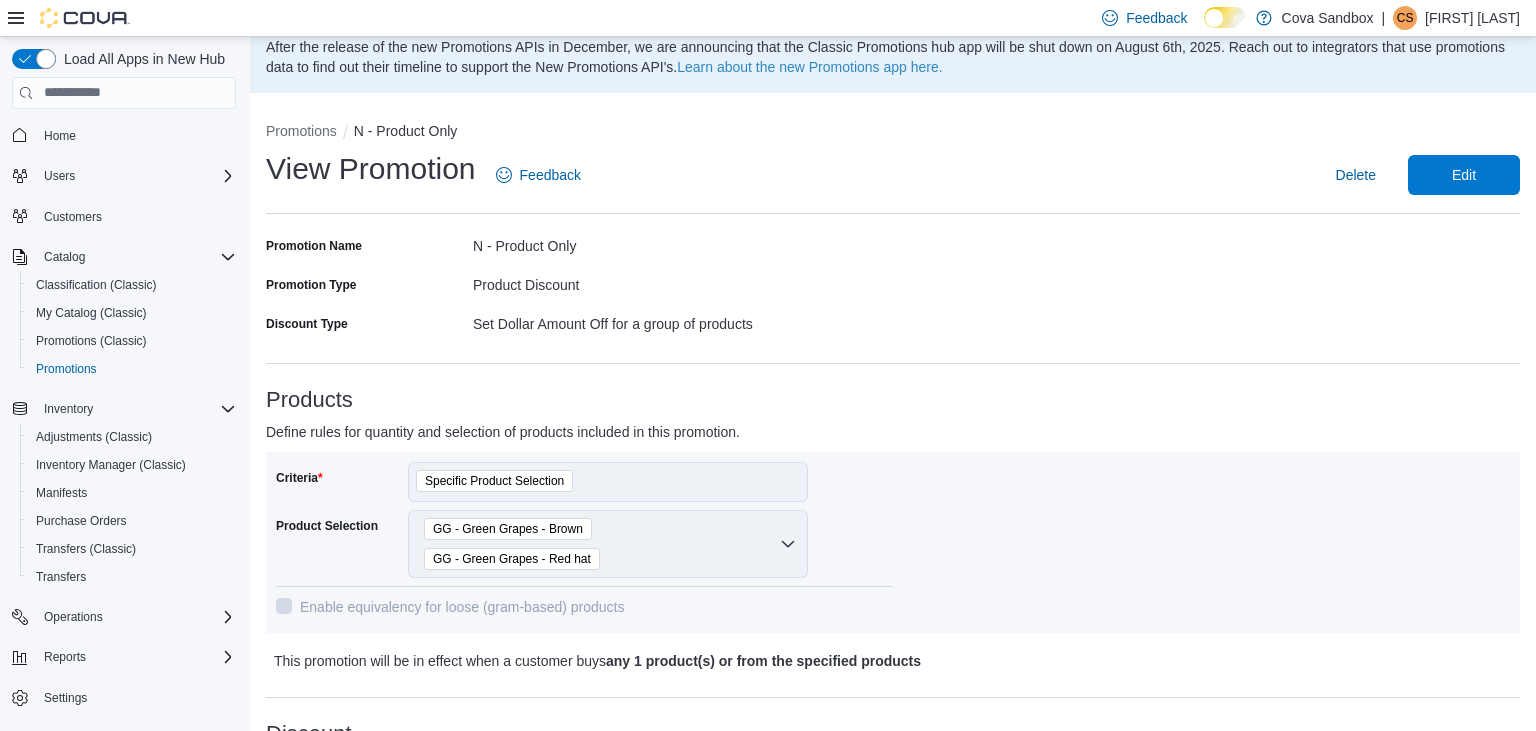scroll, scrollTop: 46, scrollLeft: 0, axis: vertical 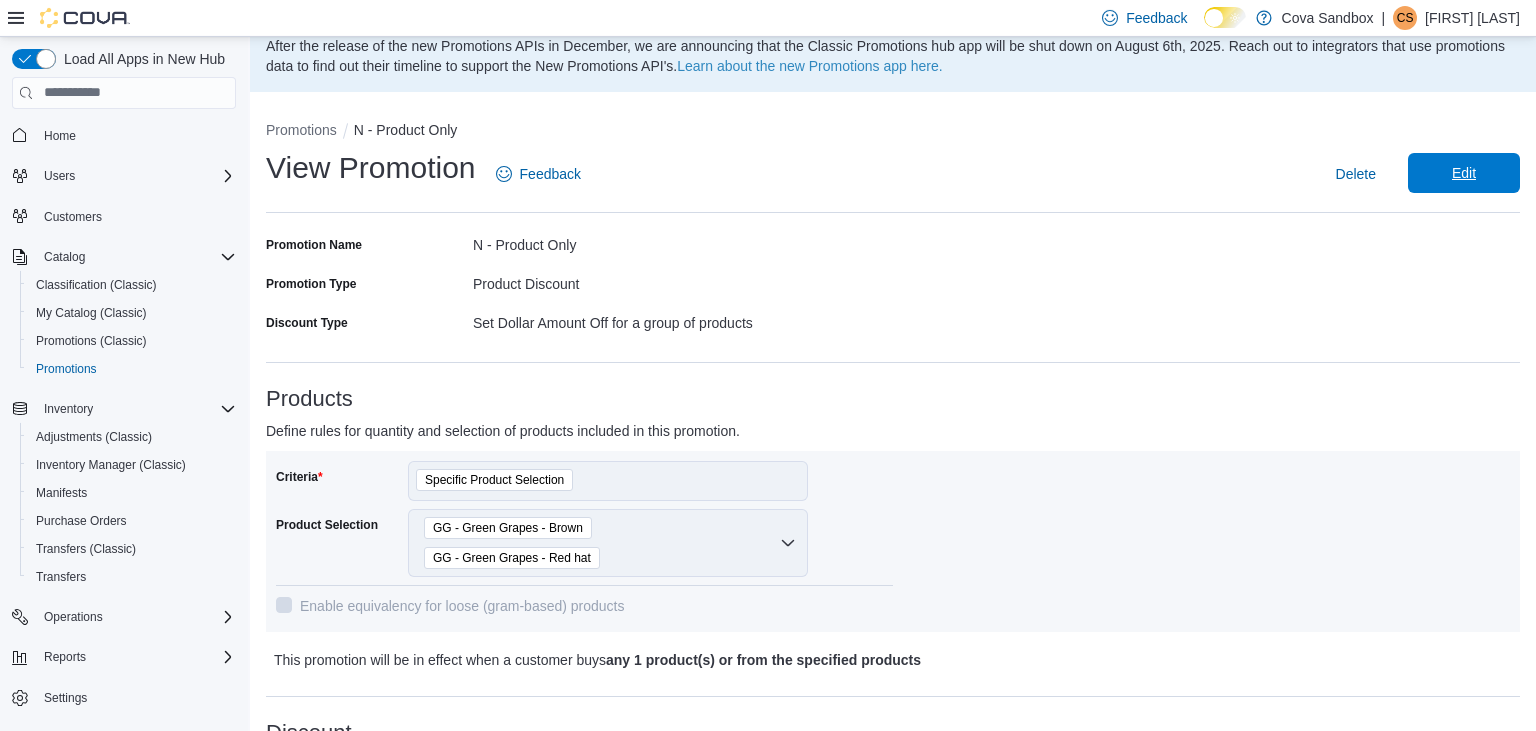 click on "Edit" at bounding box center [1464, 173] 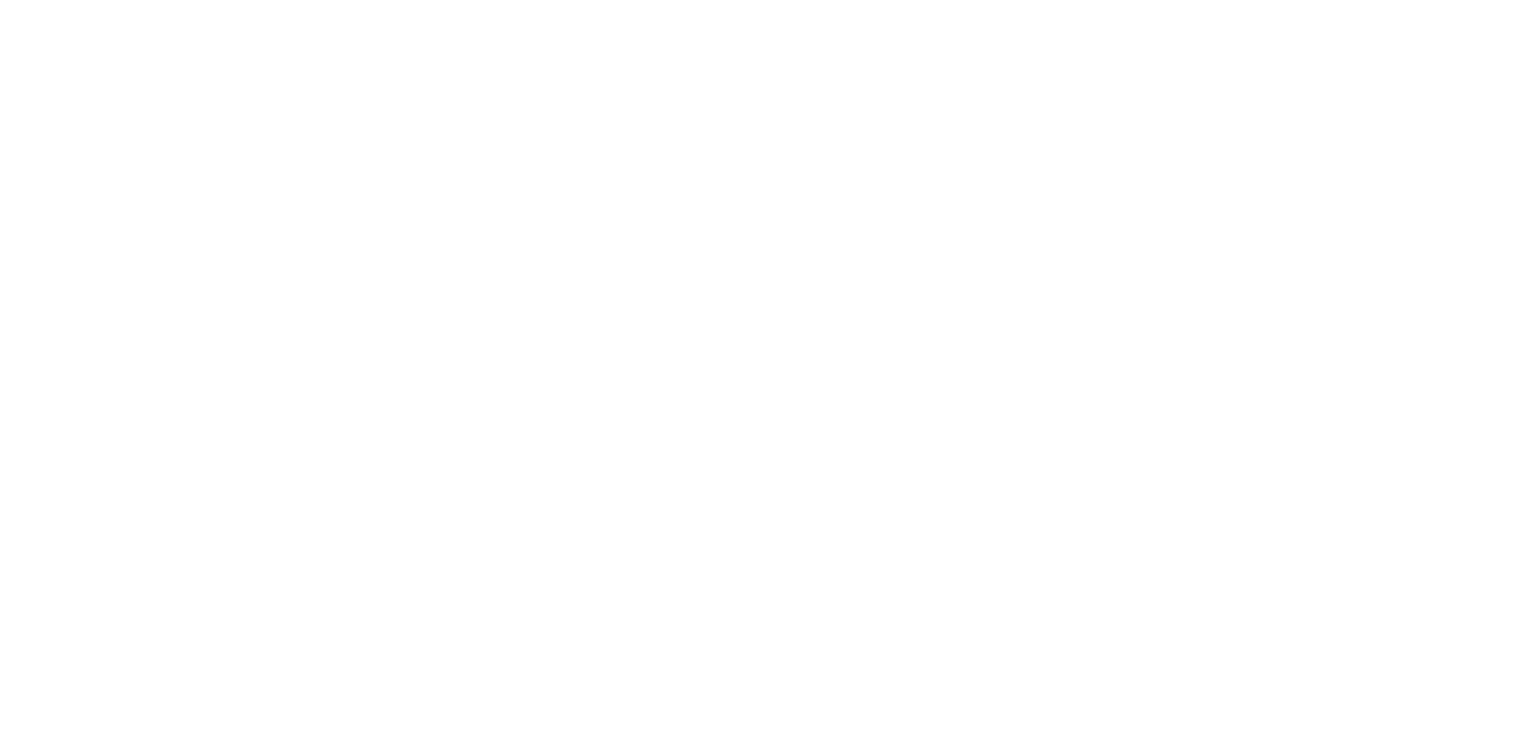 scroll, scrollTop: 0, scrollLeft: 0, axis: both 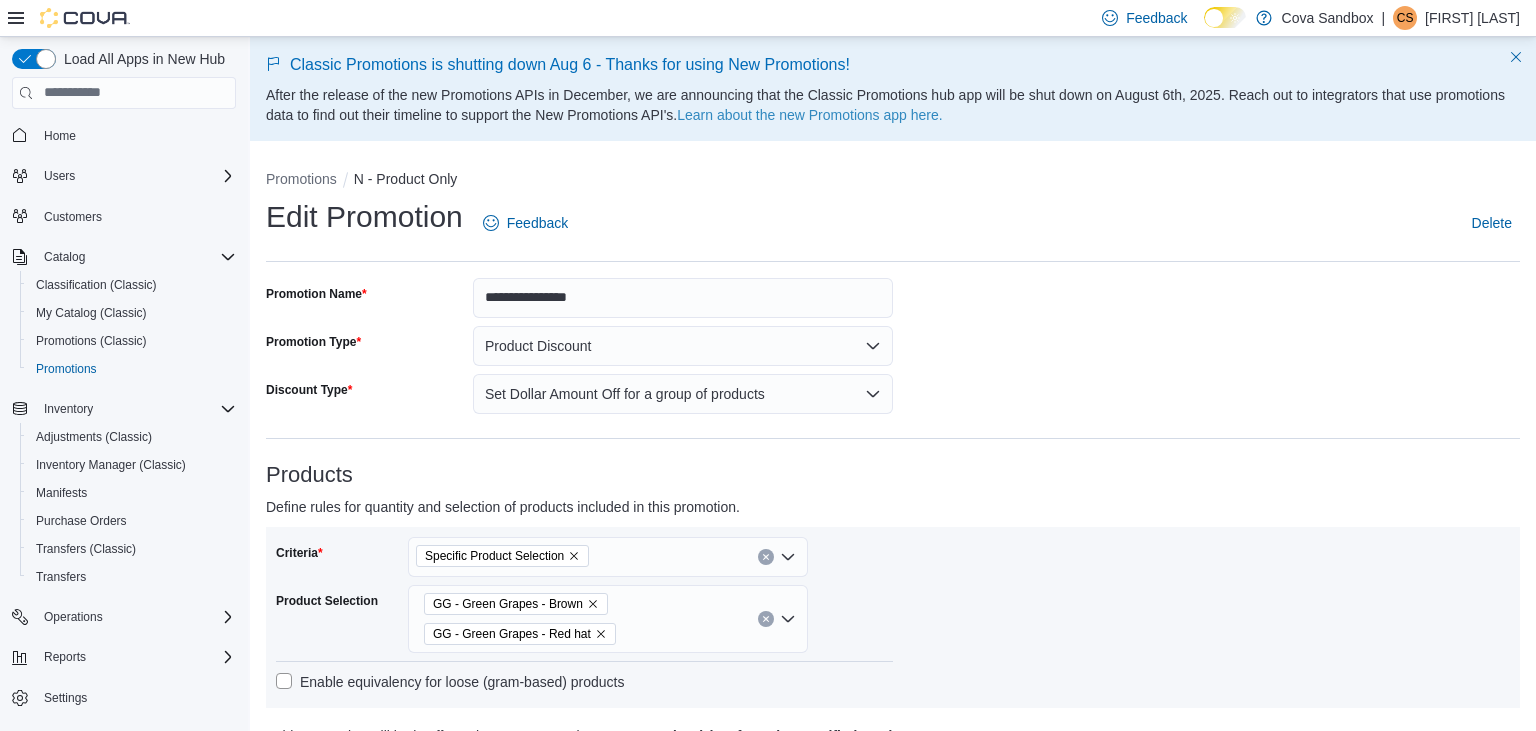 click 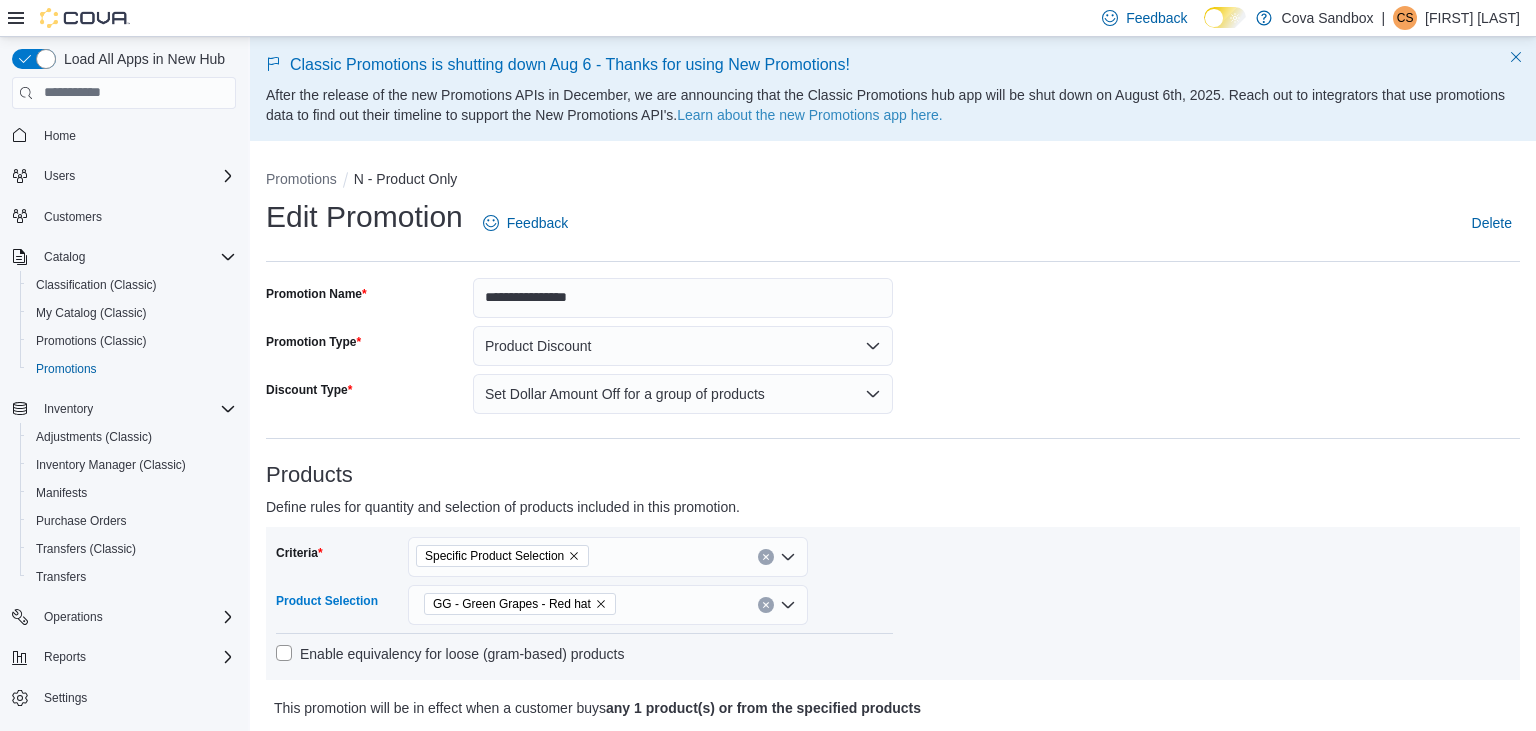 click 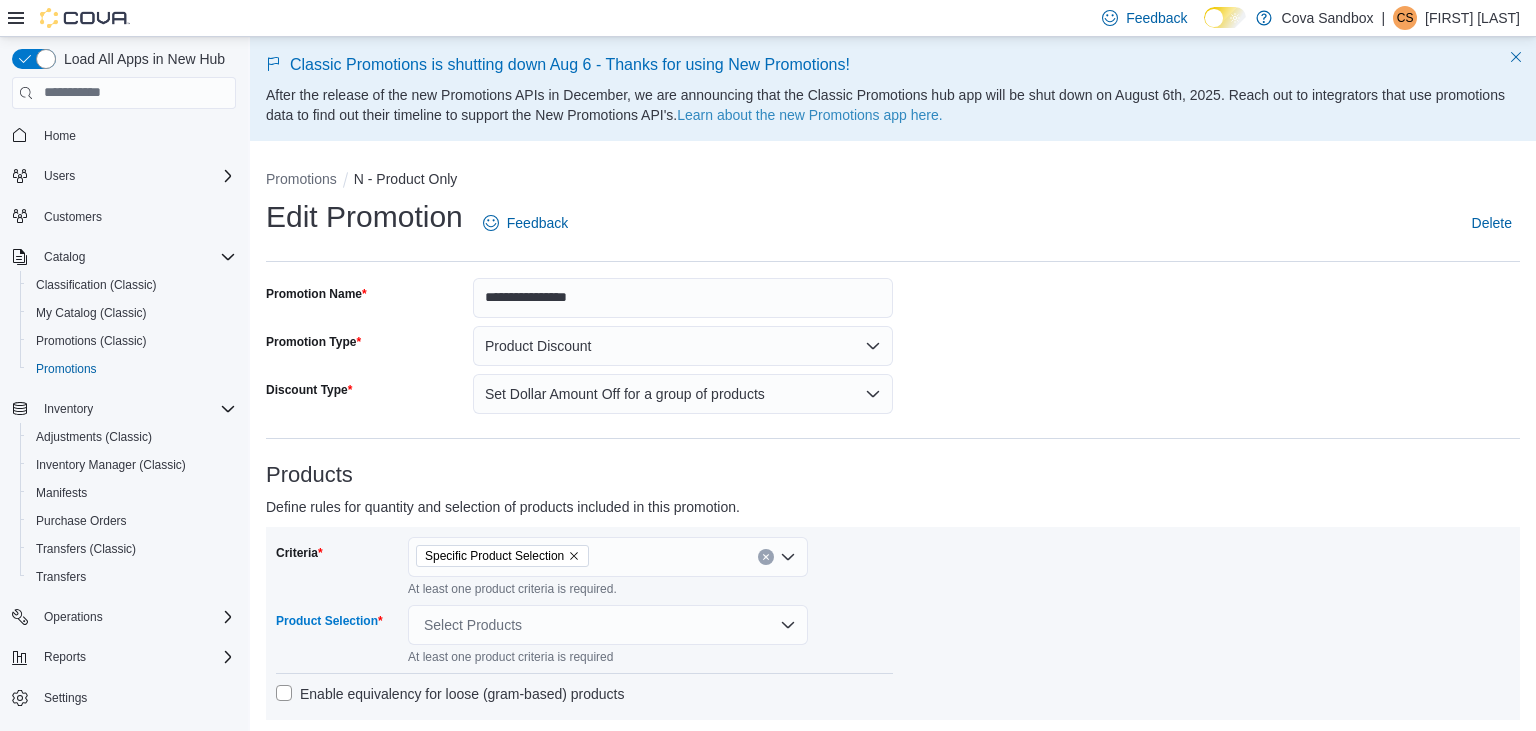 click on "Select Products" at bounding box center [608, 625] 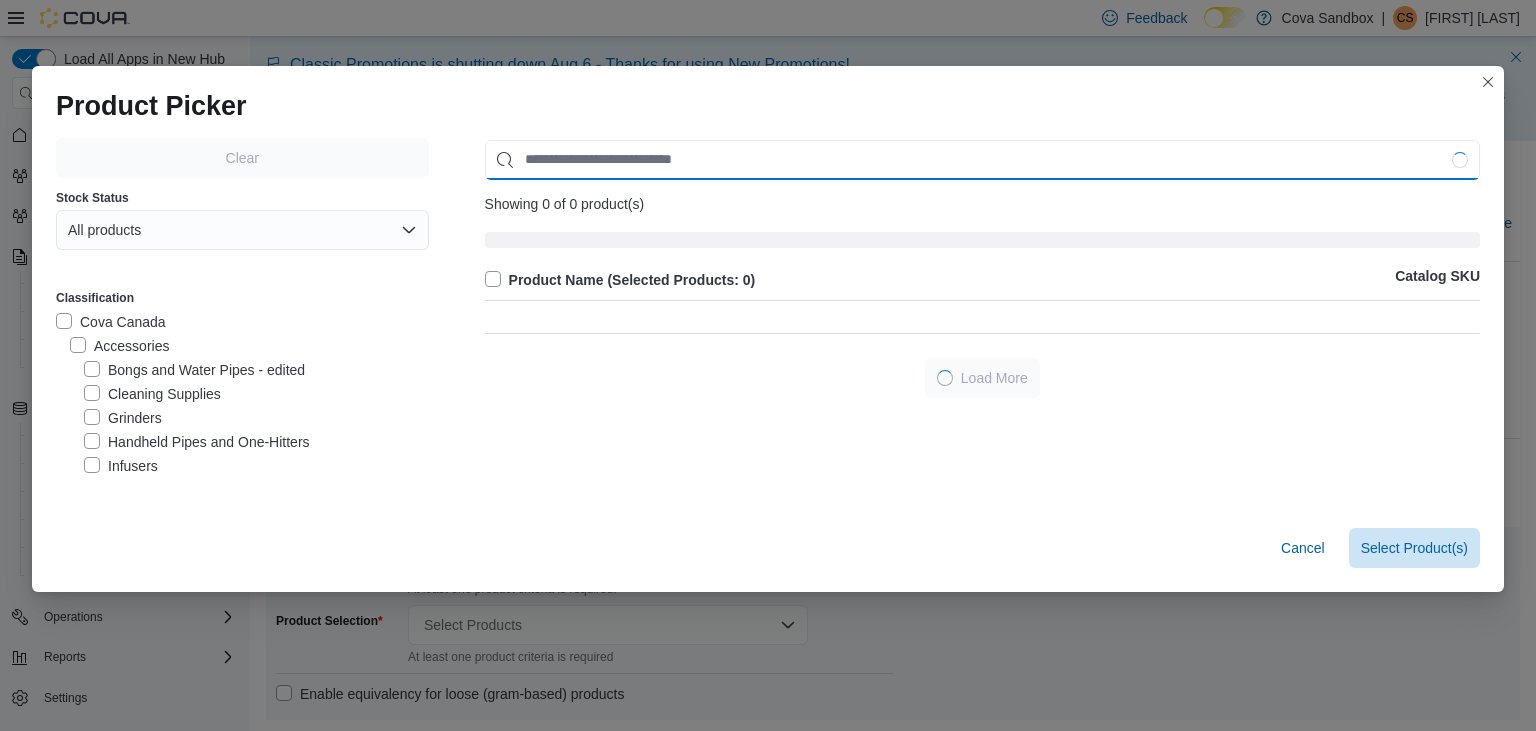 click at bounding box center [982, 160] 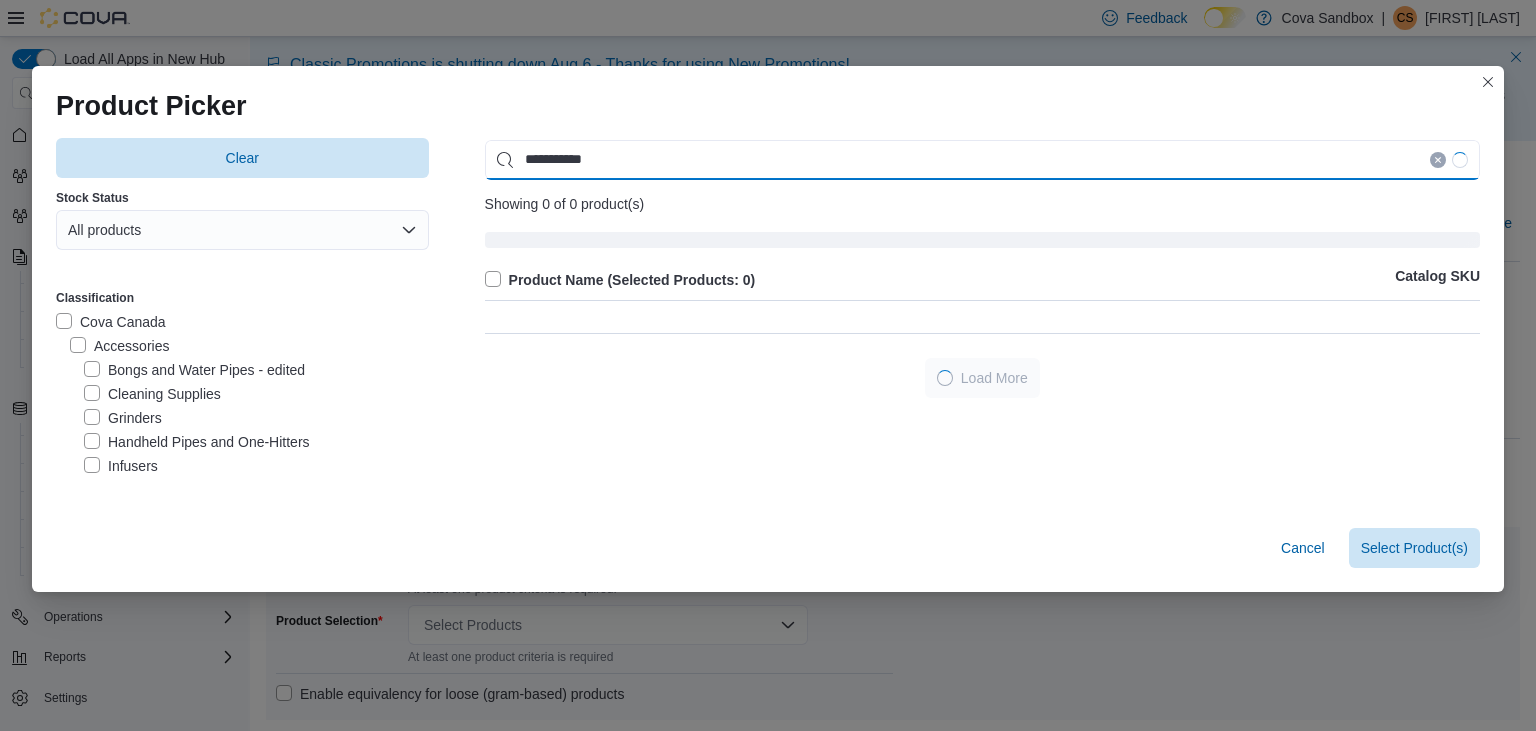type on "**********" 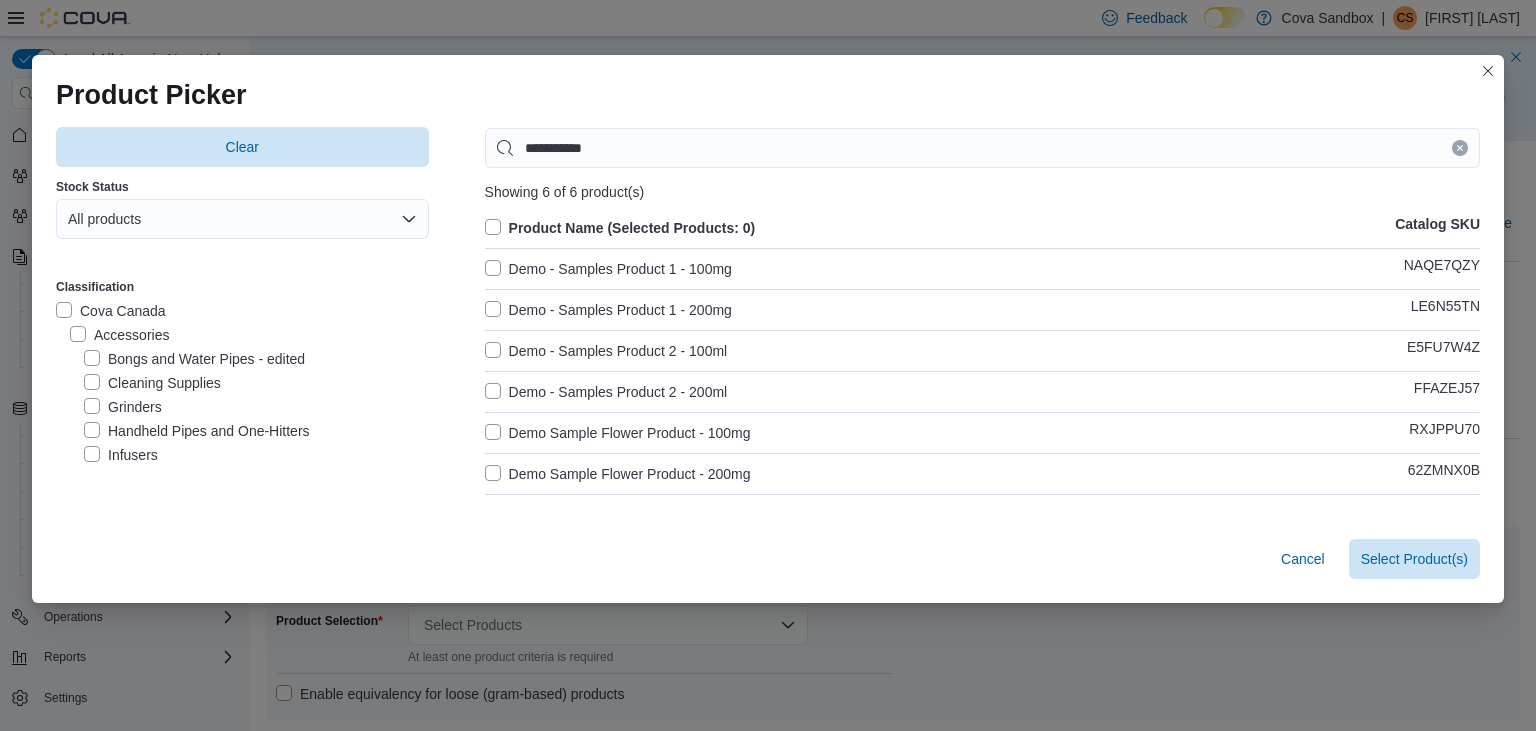 click on "Demo - Samples Product 1 - 100mg" at bounding box center [608, 269] 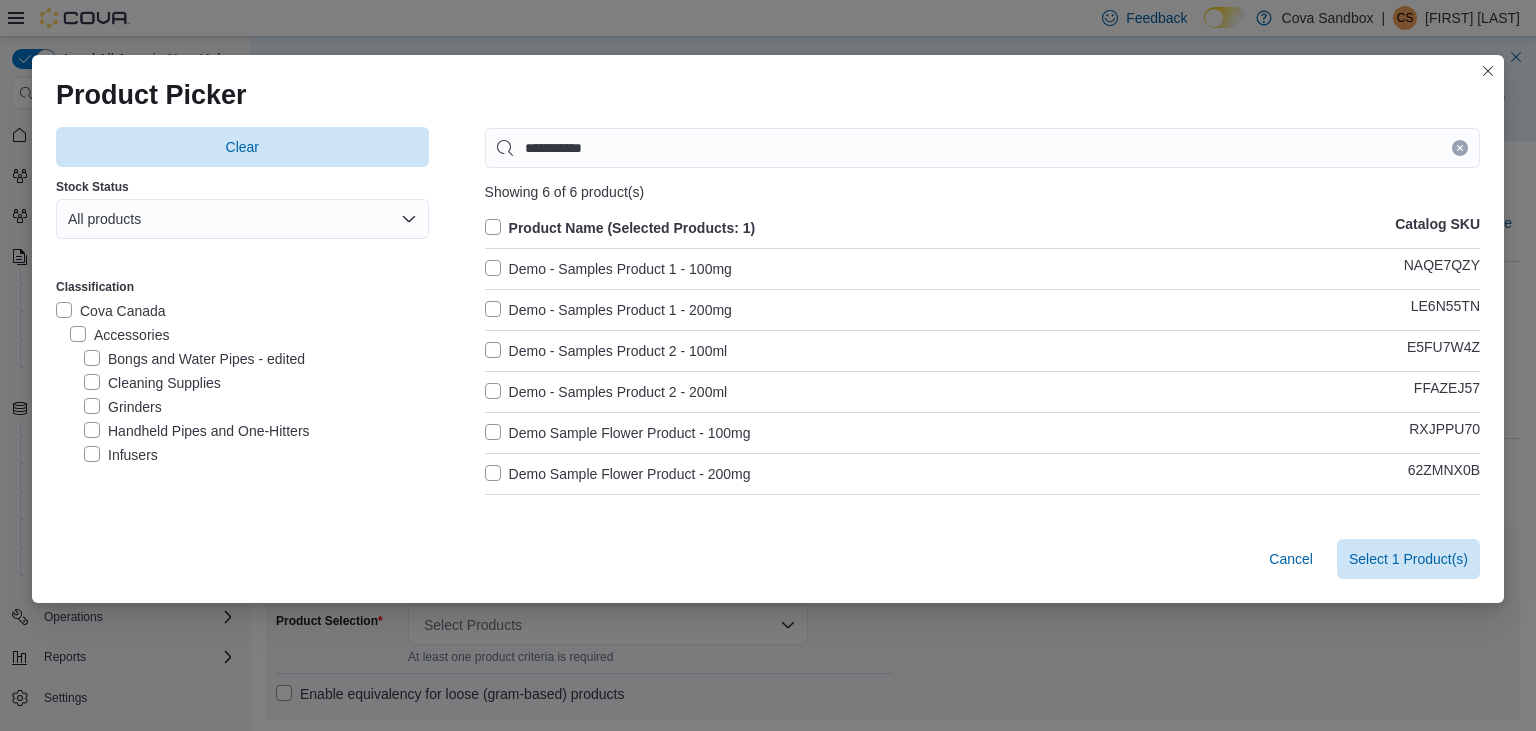 click on "Demo - Samples Product 1 - 200mg" at bounding box center (608, 310) 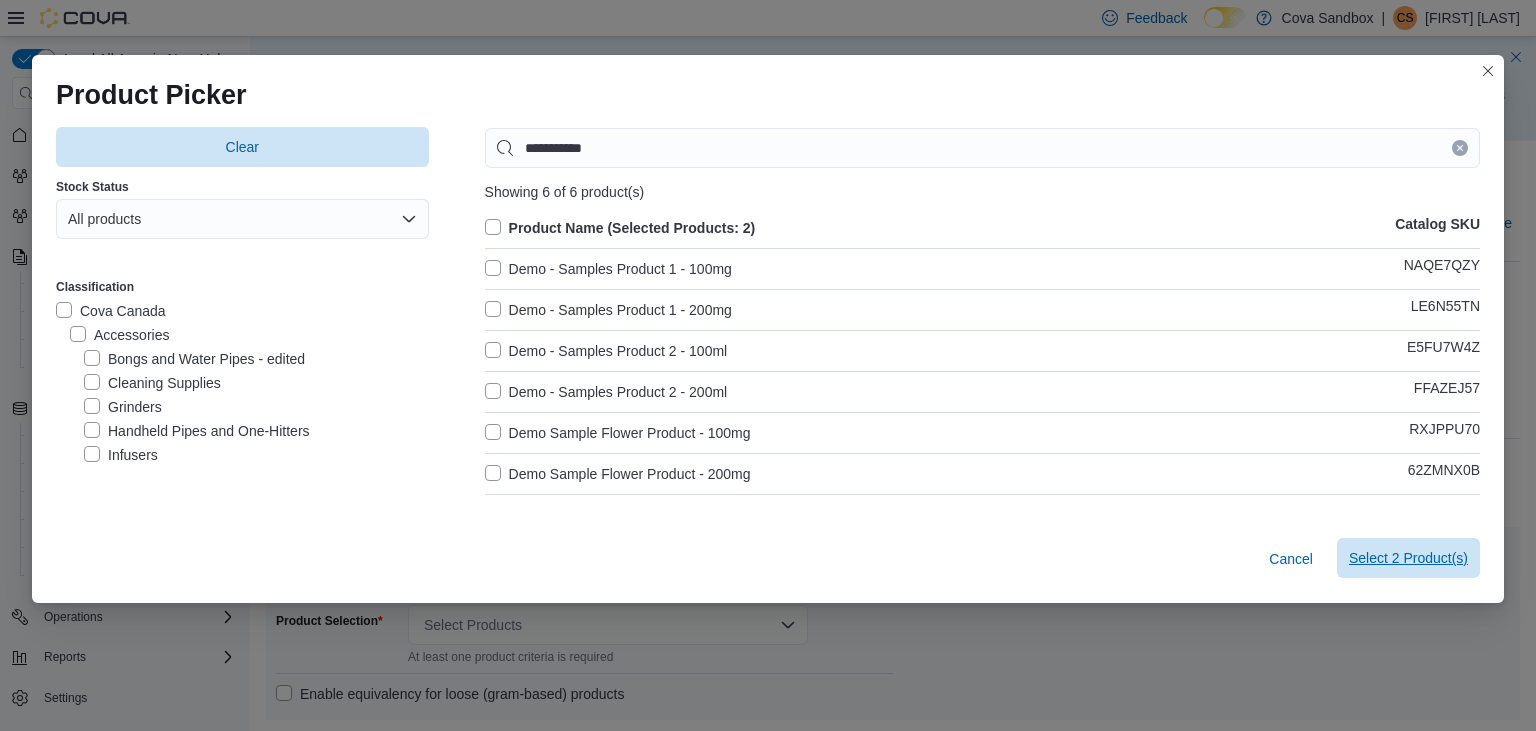 click on "Select 2 Product(s)" at bounding box center (1408, 558) 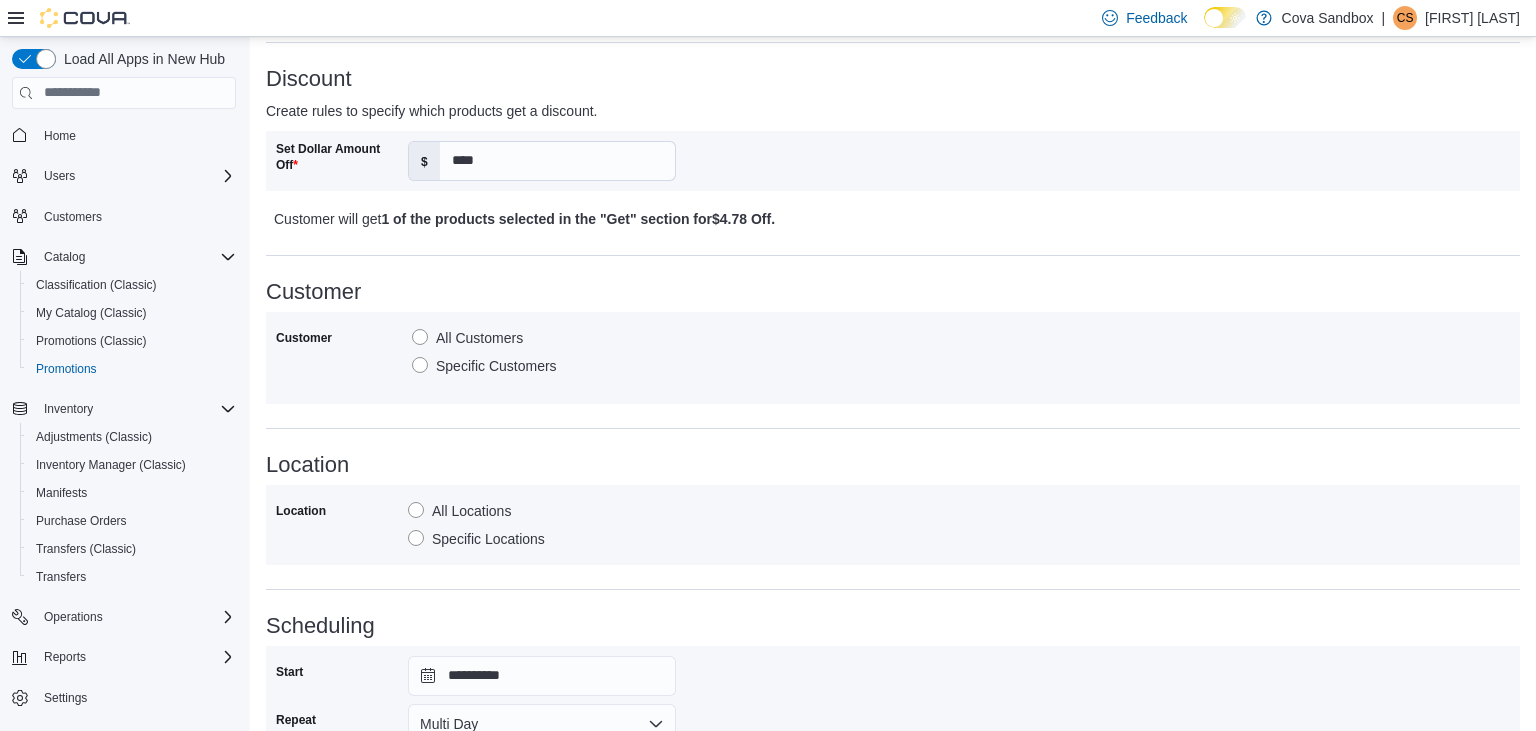scroll, scrollTop: 956, scrollLeft: 0, axis: vertical 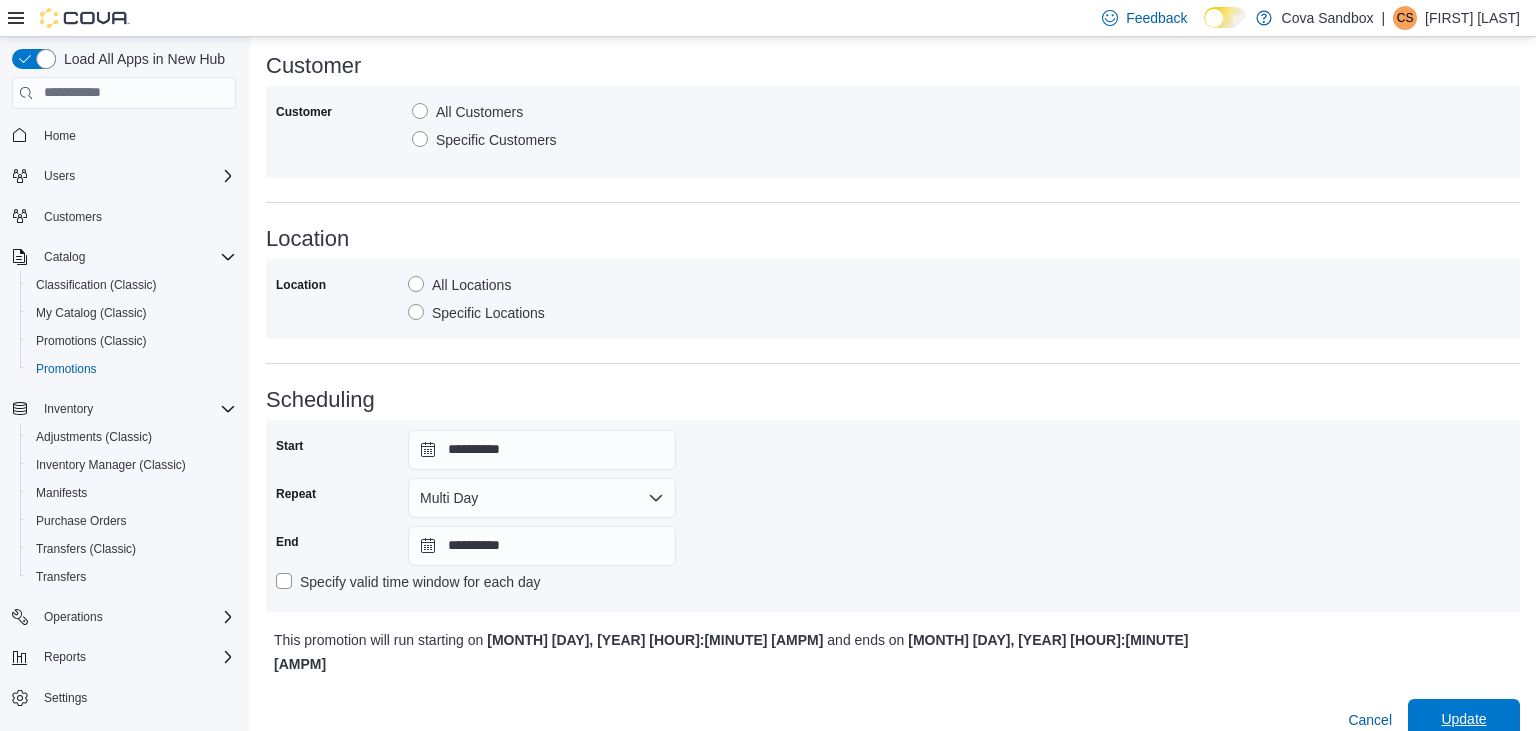 click on "Update" at bounding box center (1463, 719) 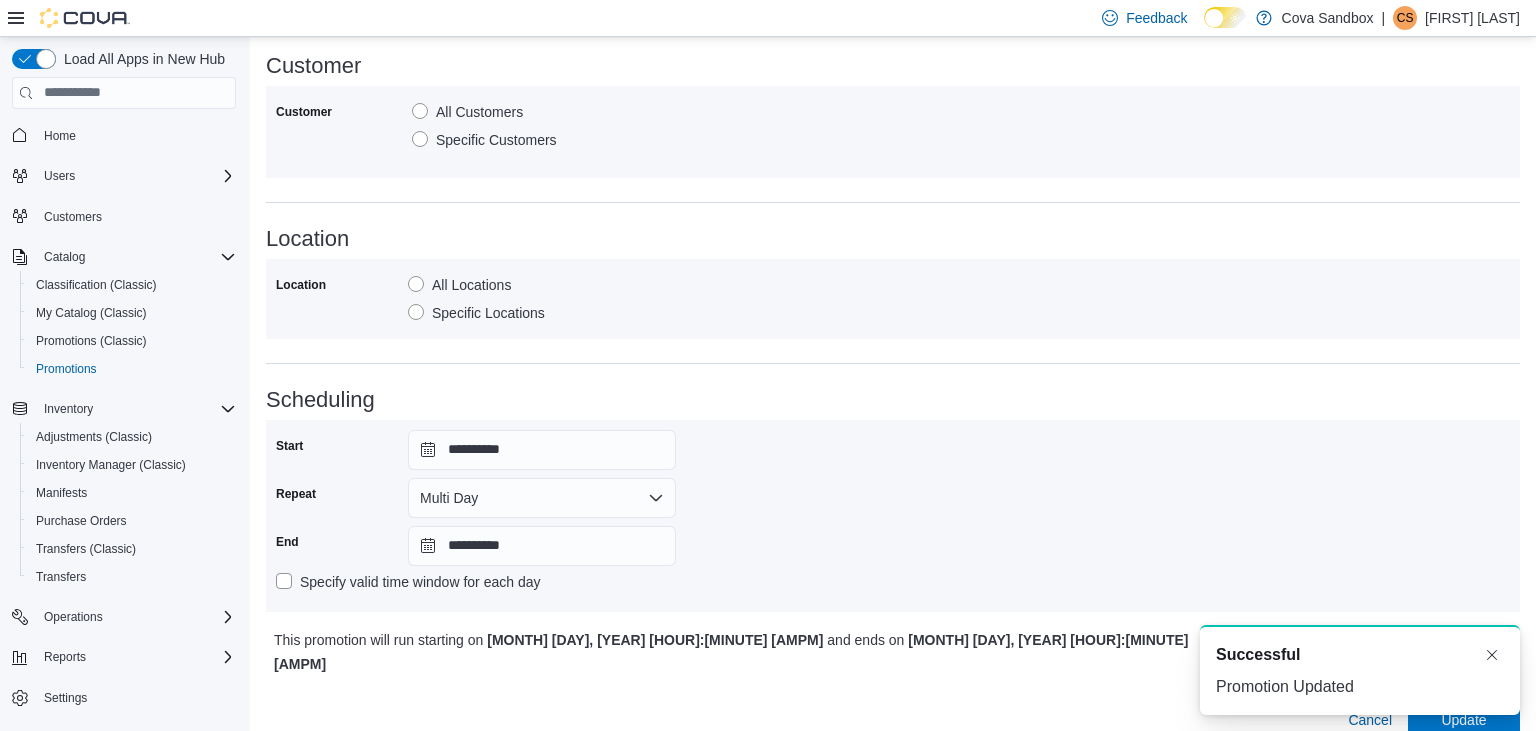 scroll, scrollTop: 0, scrollLeft: 0, axis: both 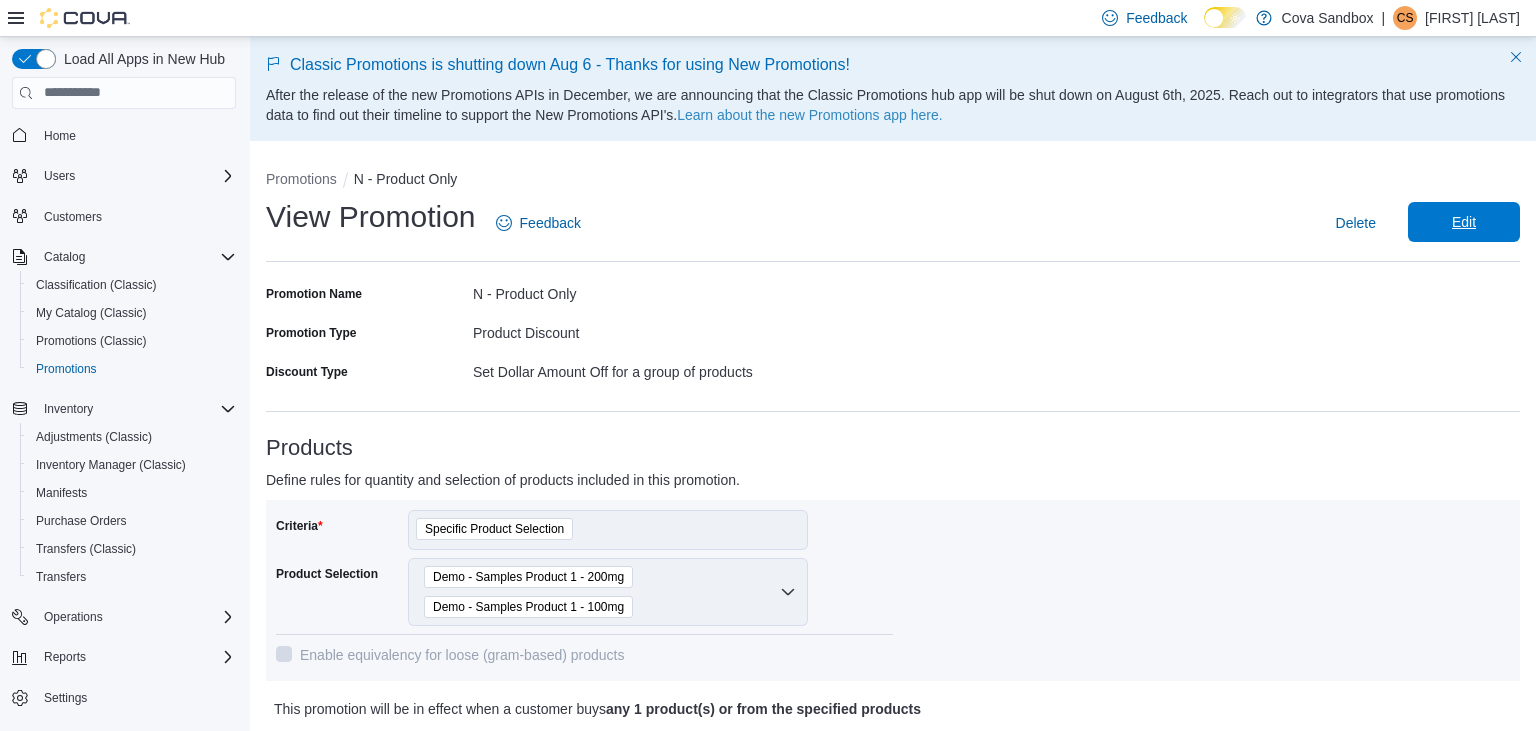 click on "Edit" at bounding box center (1464, 222) 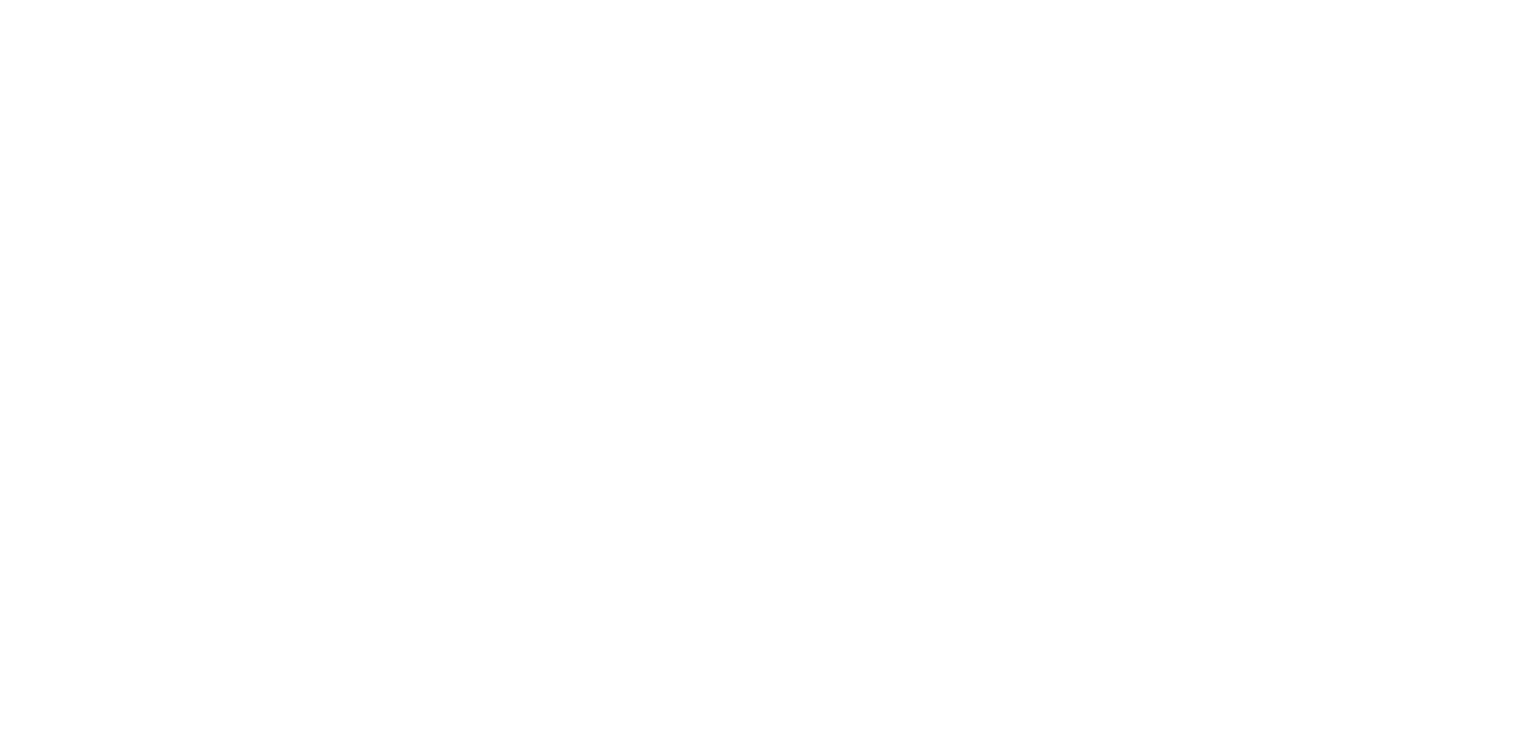 scroll, scrollTop: 0, scrollLeft: 0, axis: both 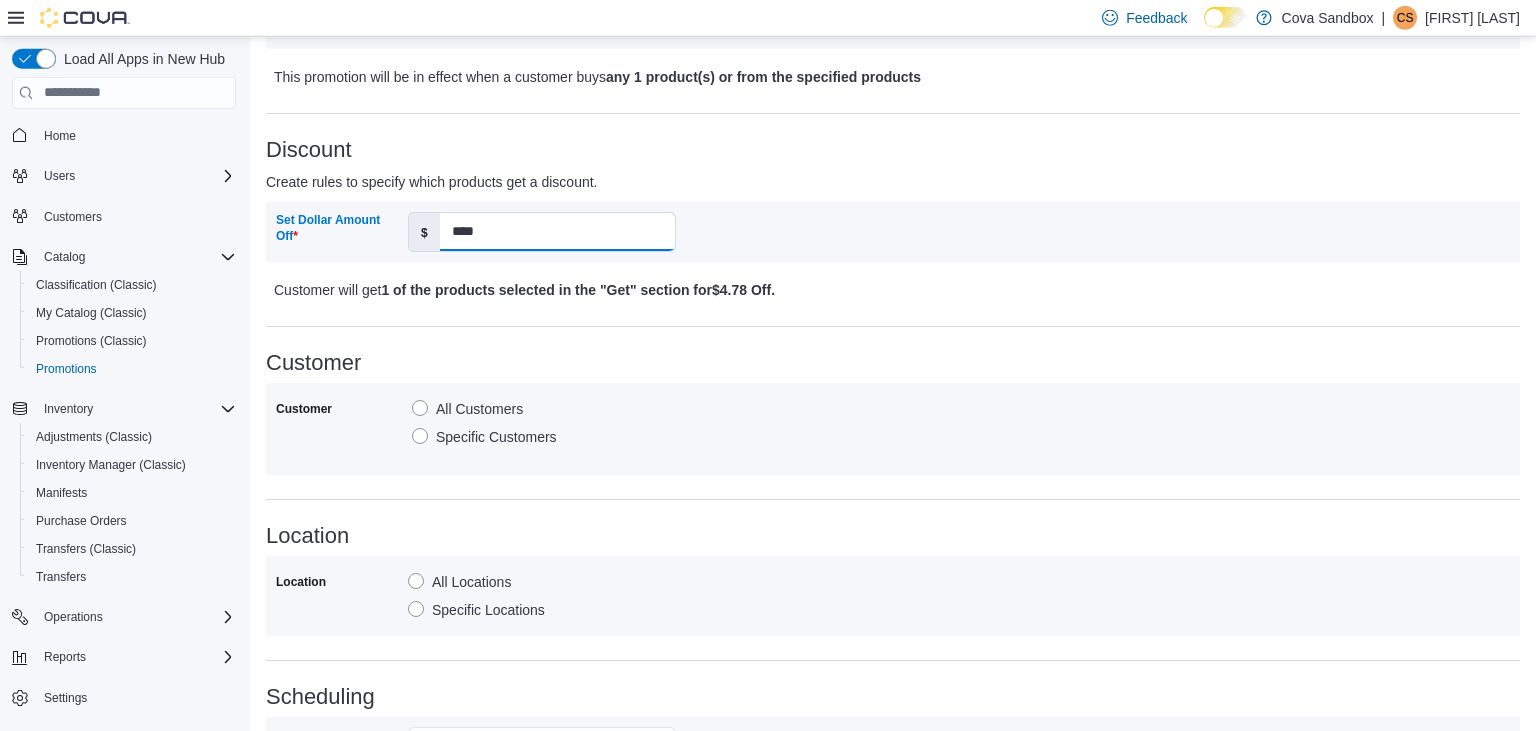 drag, startPoint x: 518, startPoint y: 239, endPoint x: 414, endPoint y: 230, distance: 104.388695 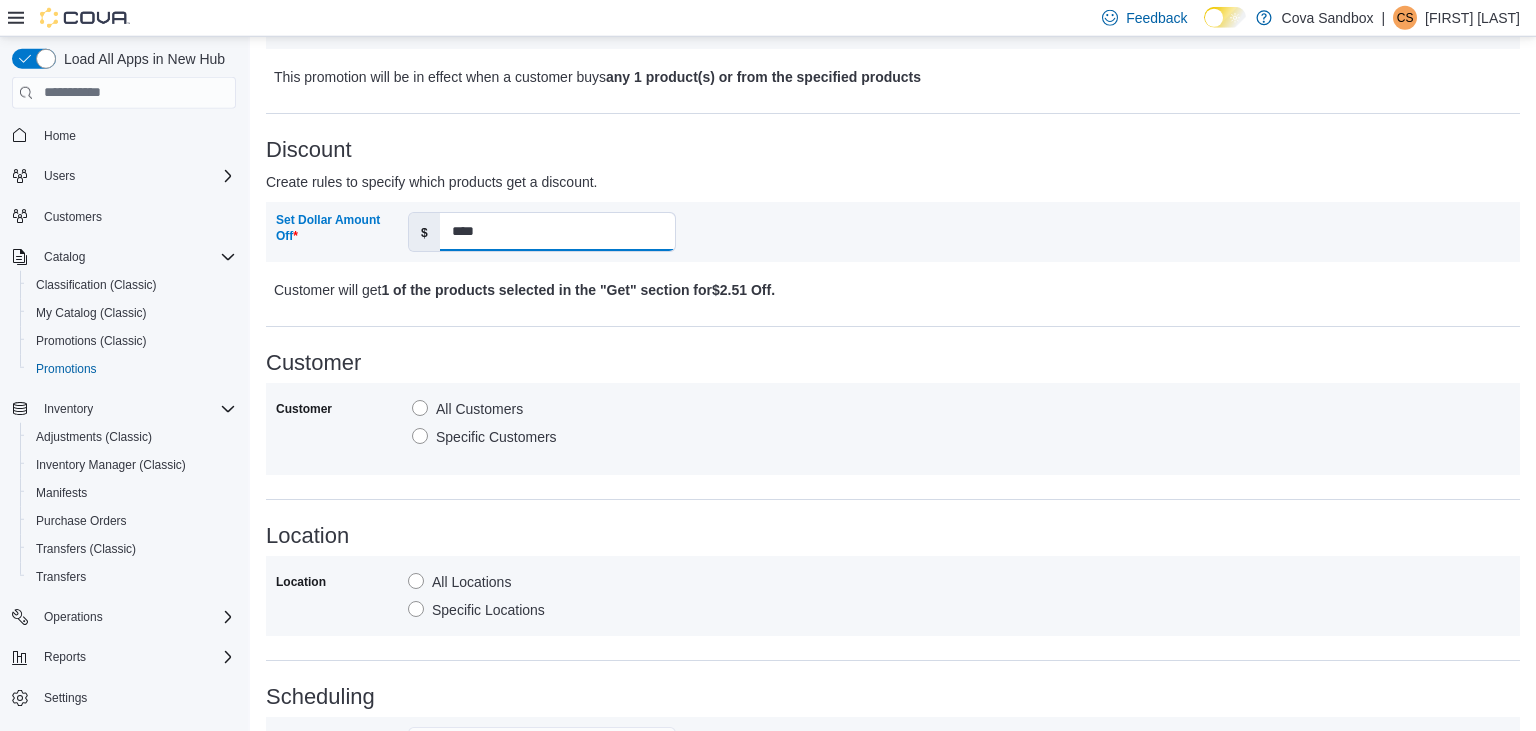 scroll, scrollTop: 956, scrollLeft: 0, axis: vertical 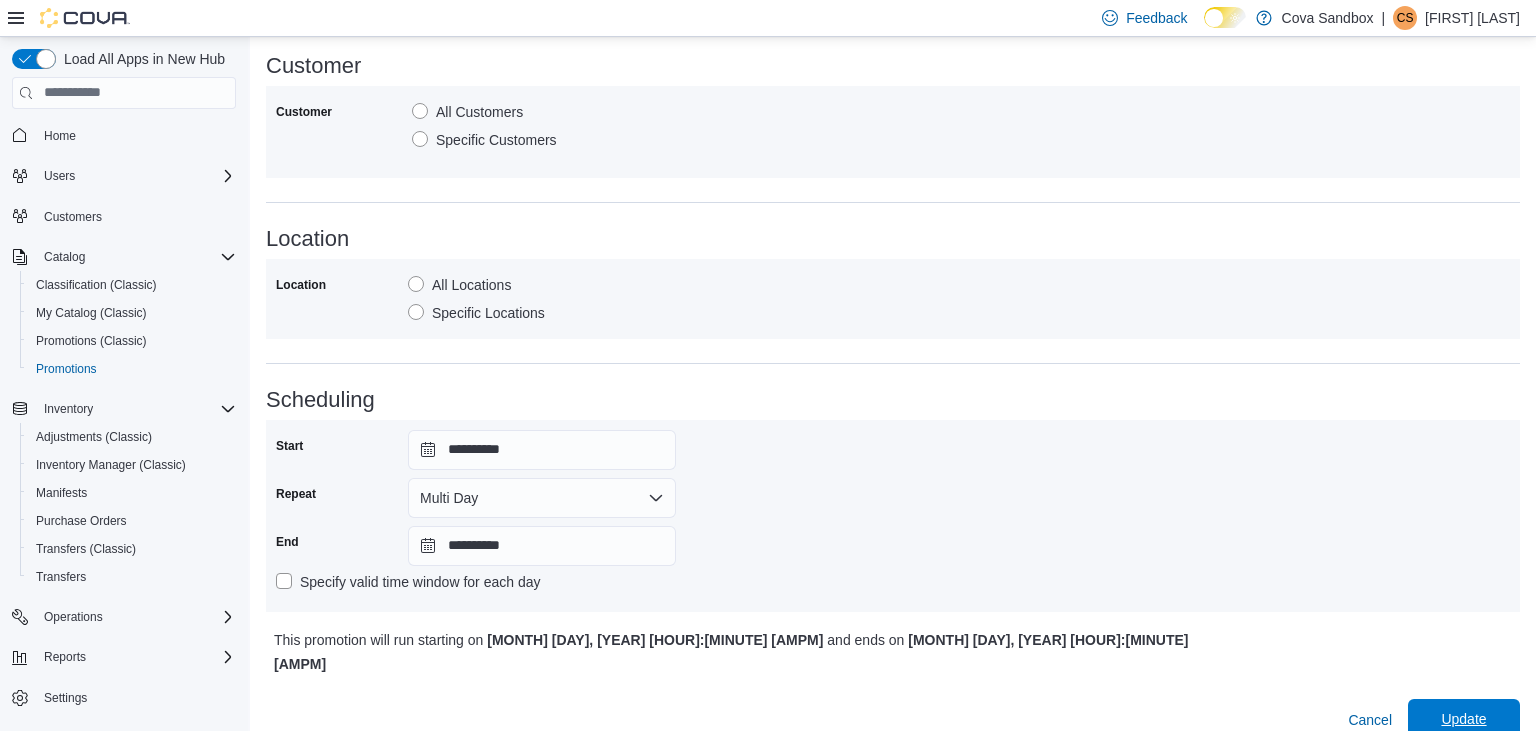 type on "****" 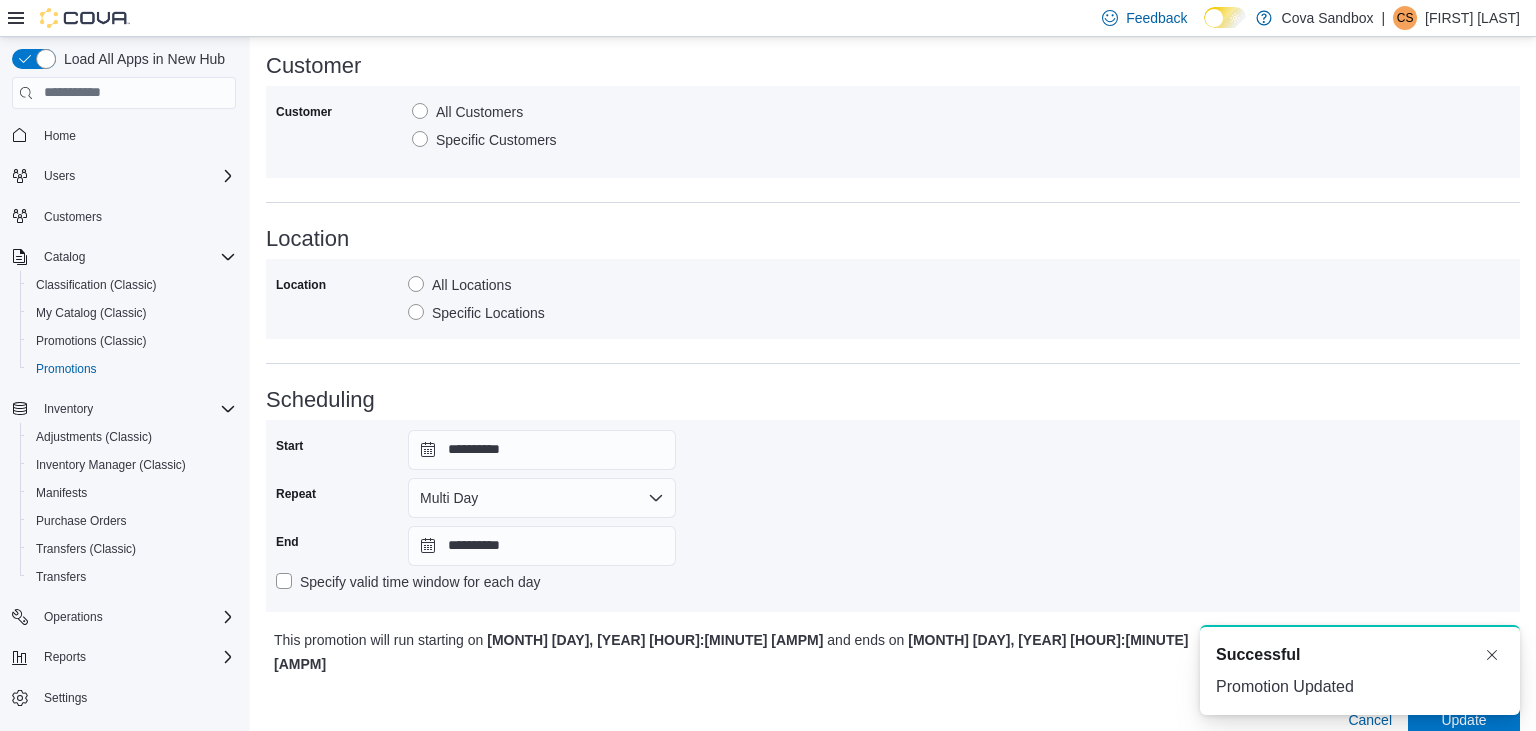 scroll, scrollTop: 0, scrollLeft: 0, axis: both 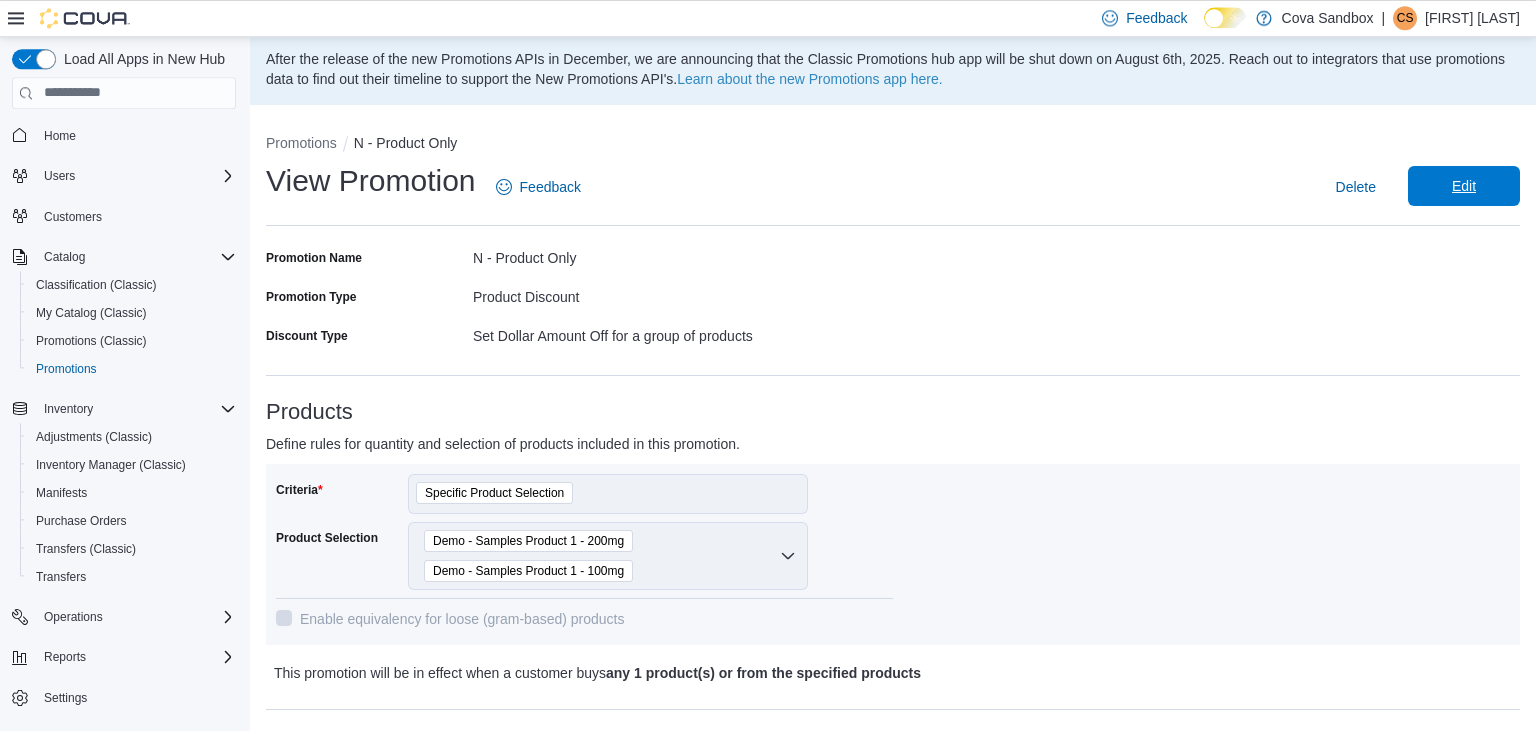 click on "Edit" at bounding box center [1464, 186] 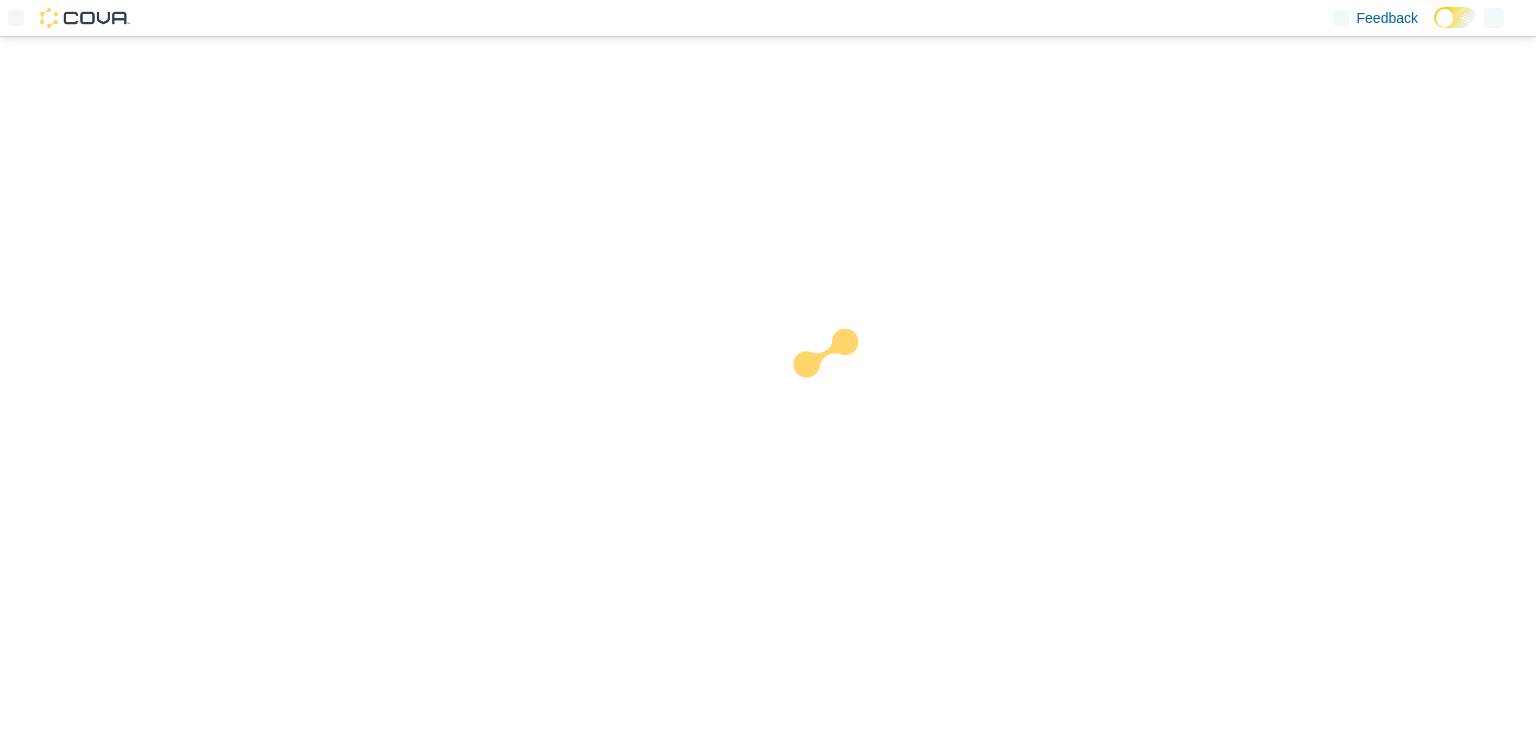 scroll, scrollTop: 0, scrollLeft: 0, axis: both 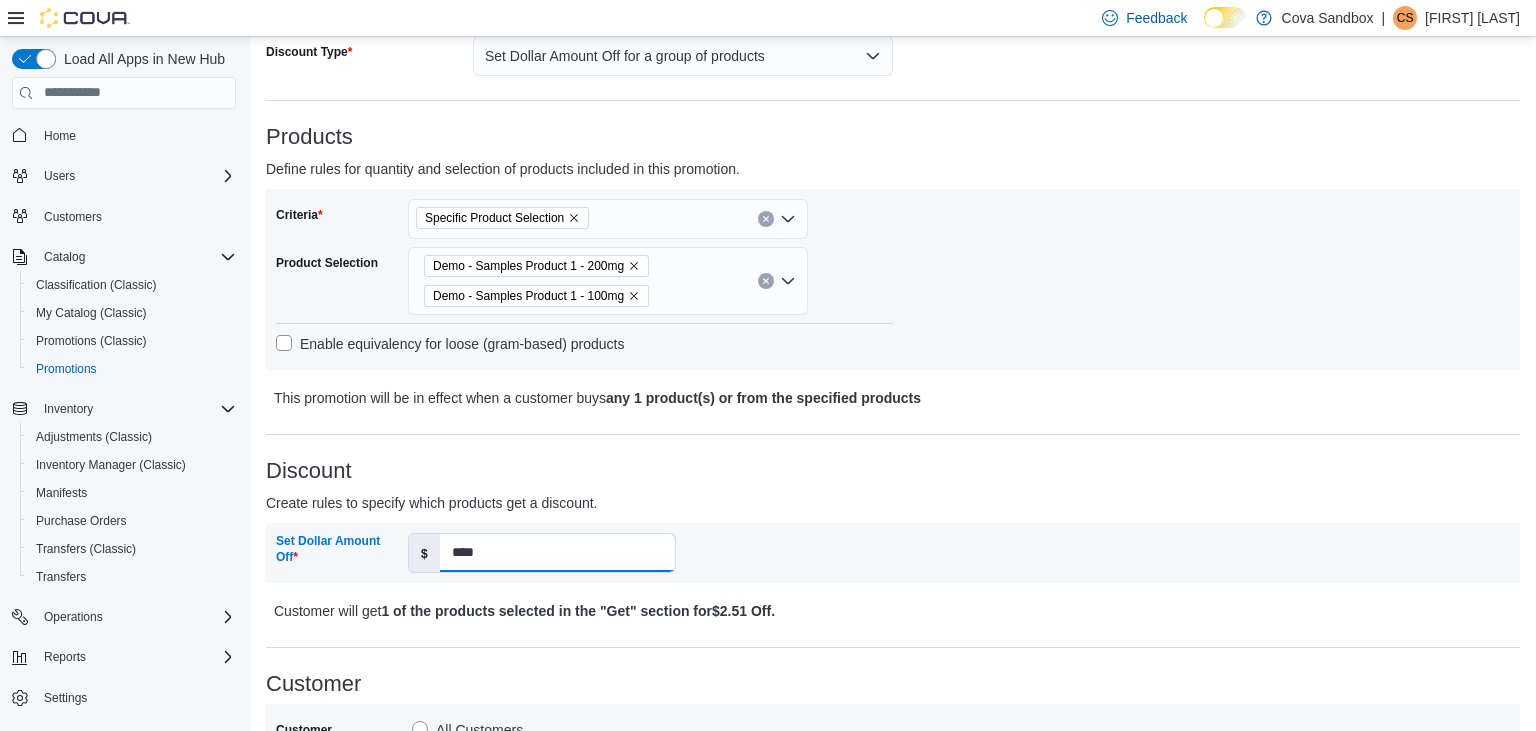 drag, startPoint x: 517, startPoint y: 552, endPoint x: 401, endPoint y: 551, distance: 116.00431 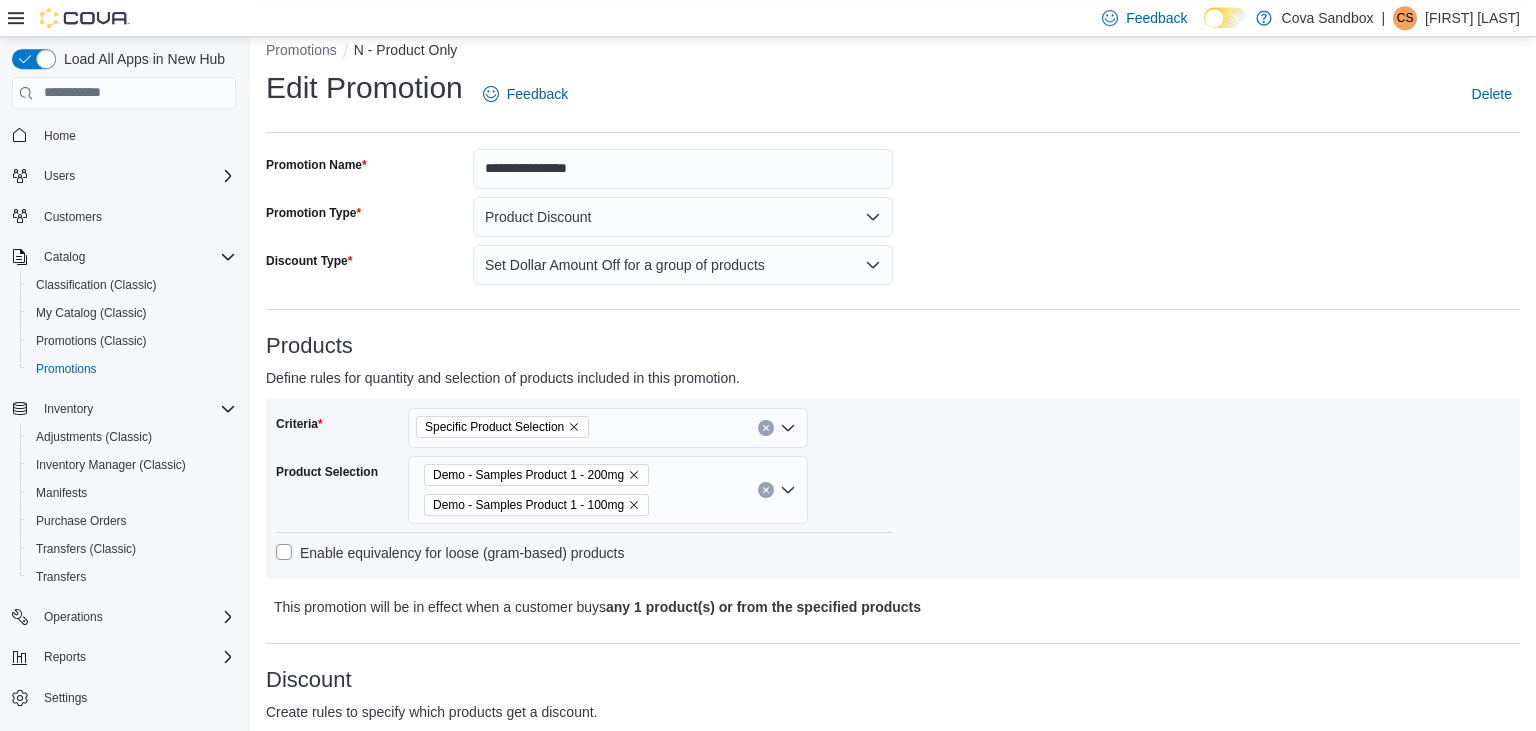 scroll, scrollTop: 0, scrollLeft: 0, axis: both 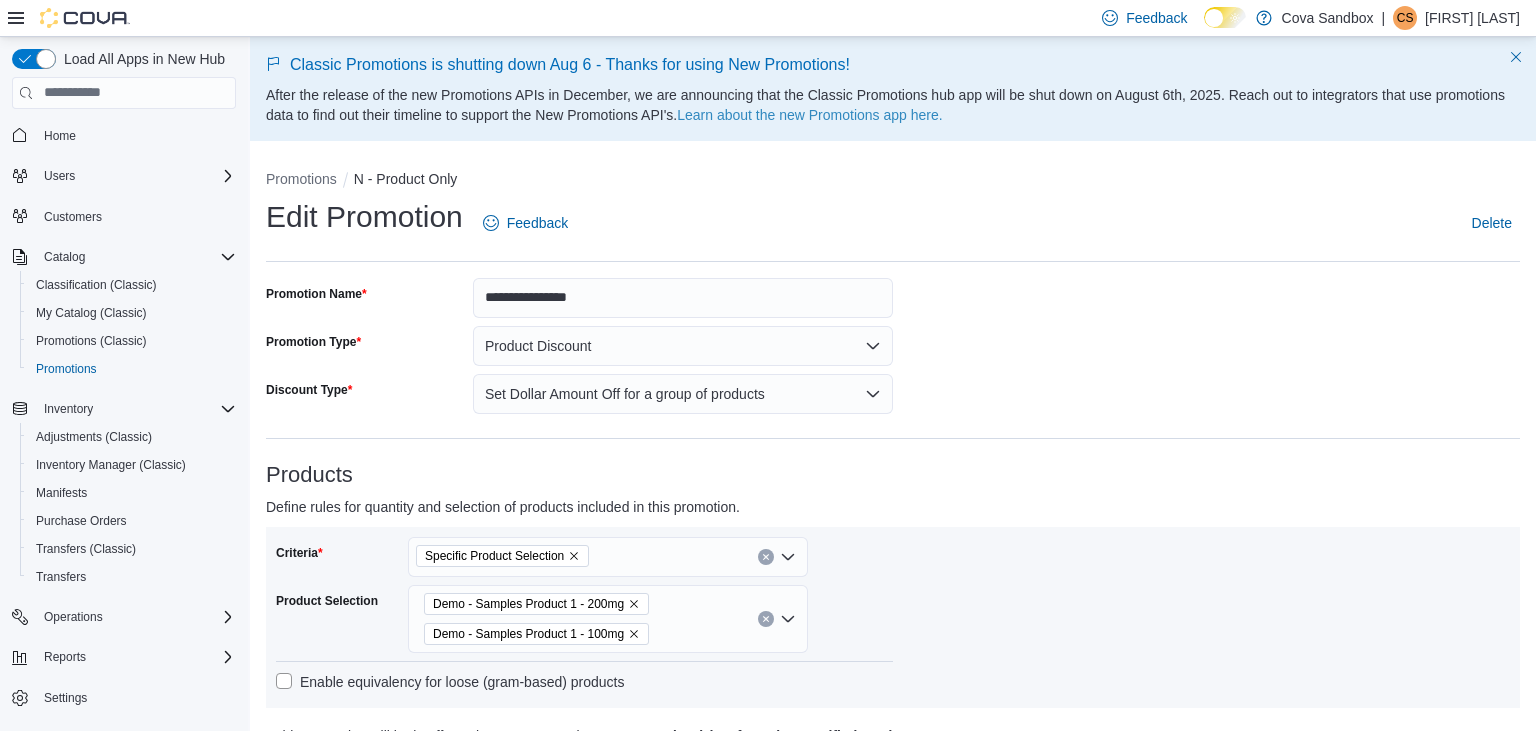 type on "***" 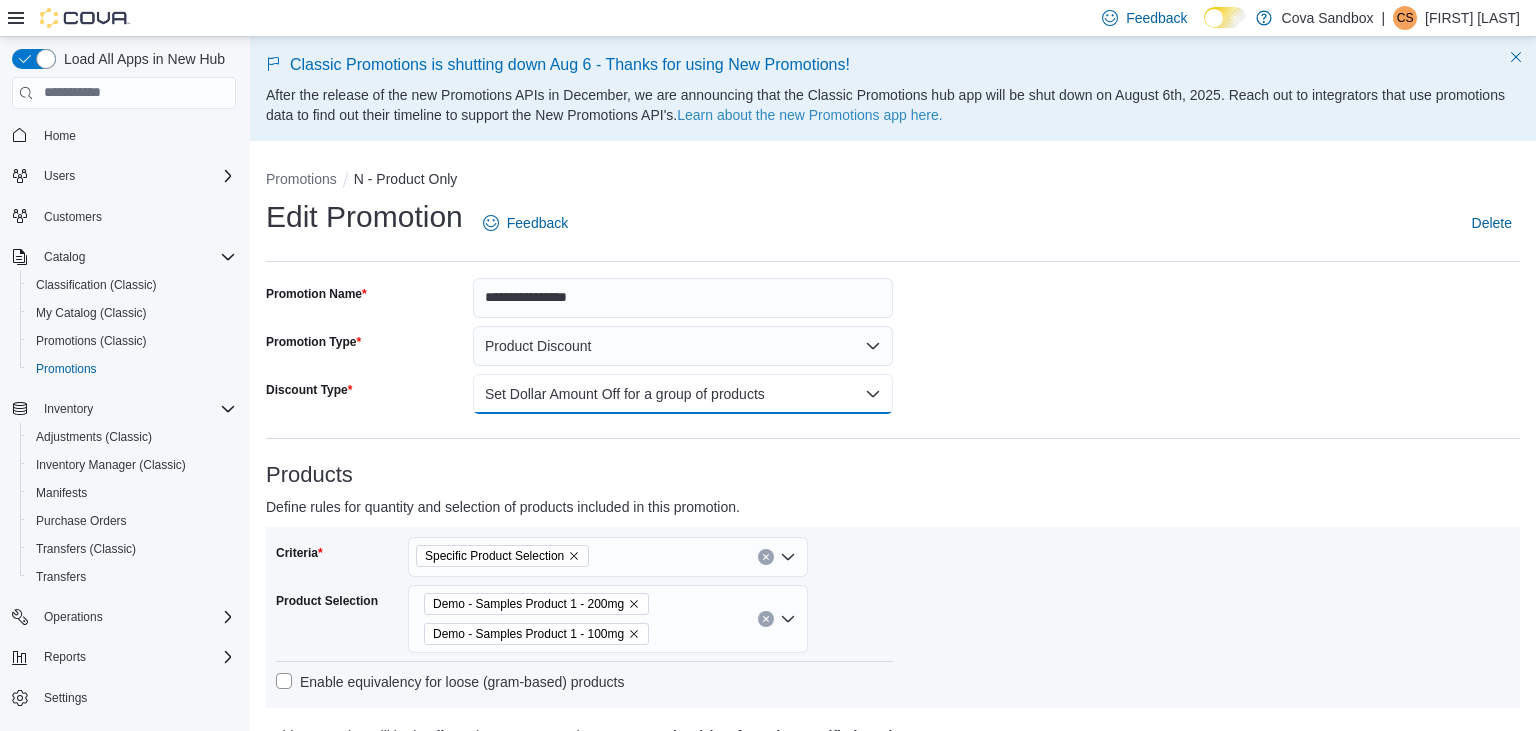 click on "Set Dollar Amount Off for a group of products" at bounding box center (683, 394) 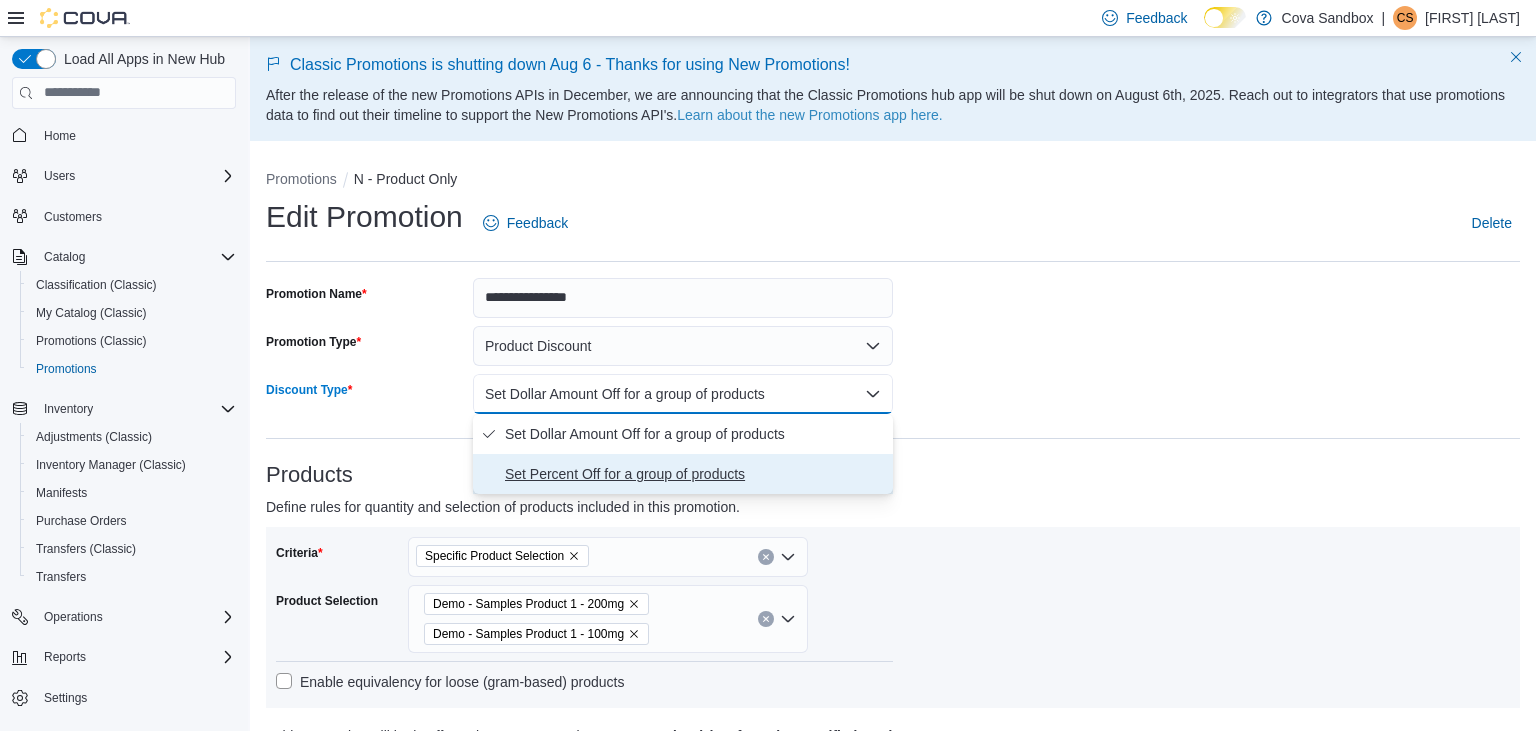 click on "Set Percent Off for a group of products" at bounding box center [695, 474] 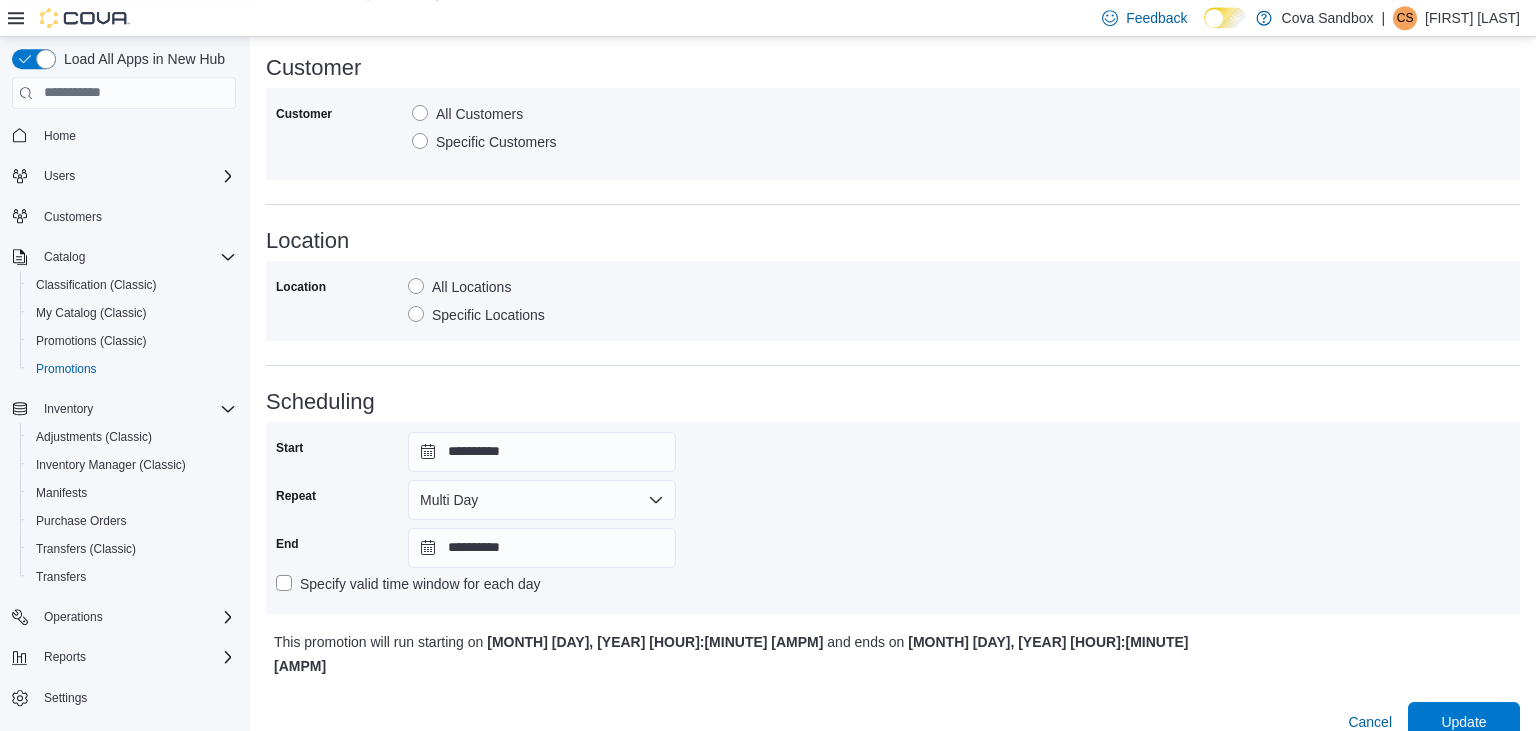 scroll, scrollTop: 911, scrollLeft: 0, axis: vertical 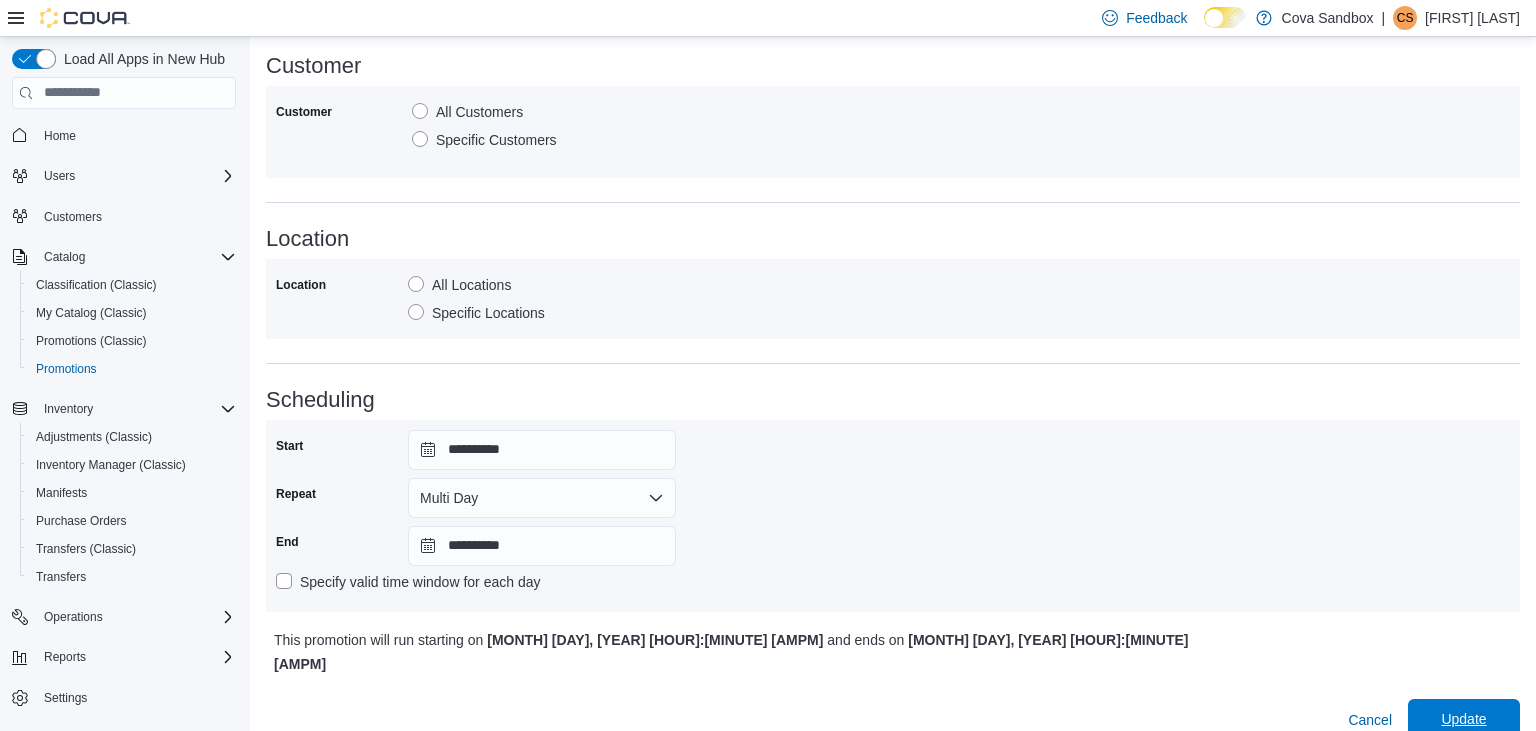 click on "Update" at bounding box center [1464, 719] 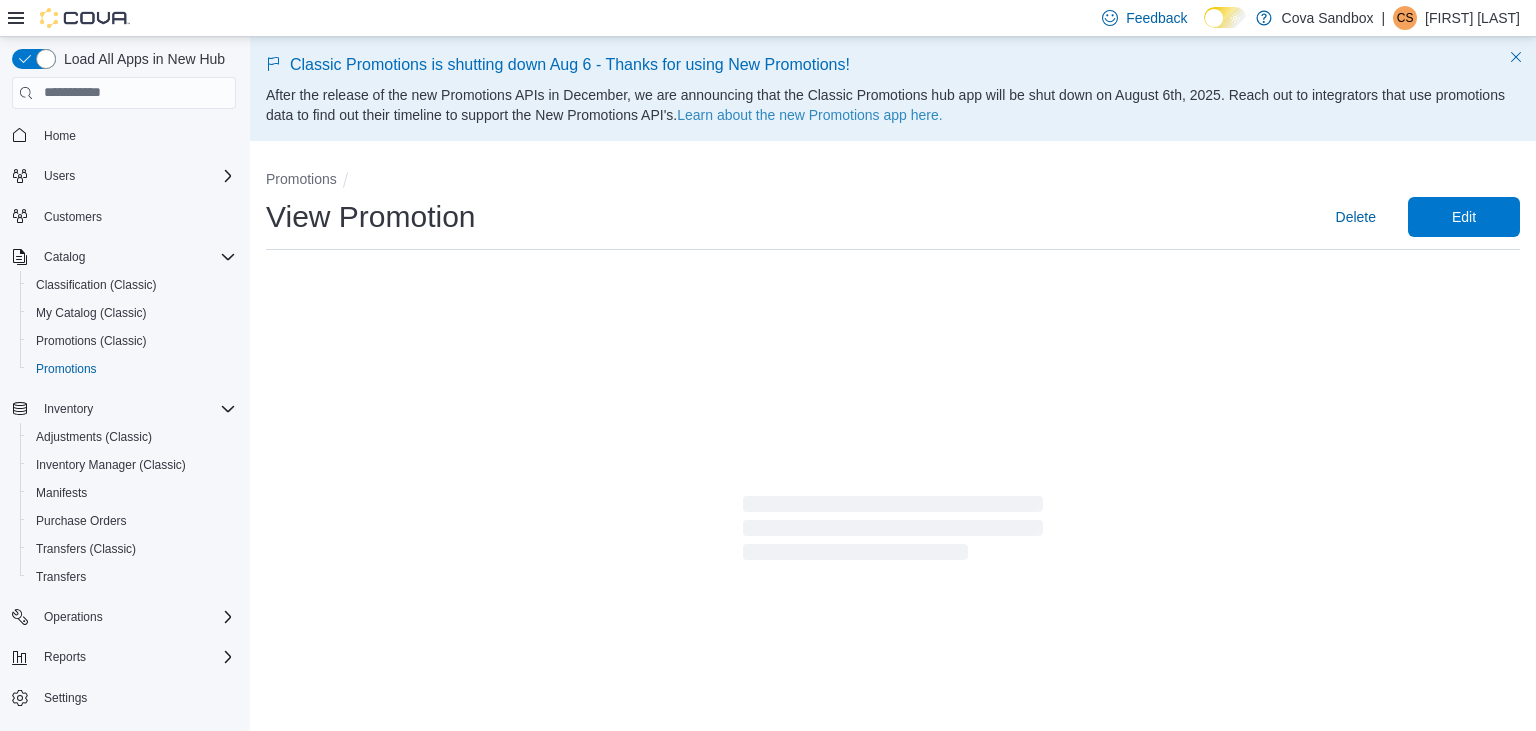 scroll, scrollTop: 0, scrollLeft: 0, axis: both 